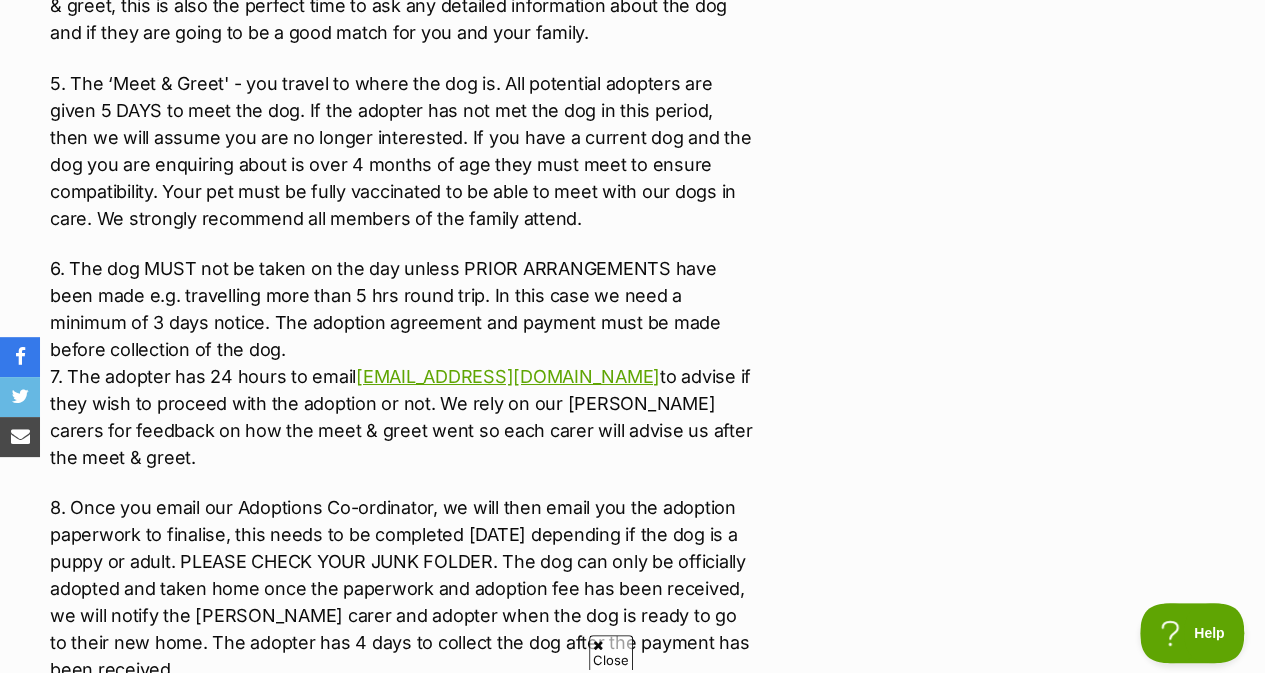scroll, scrollTop: 3499, scrollLeft: 0, axis: vertical 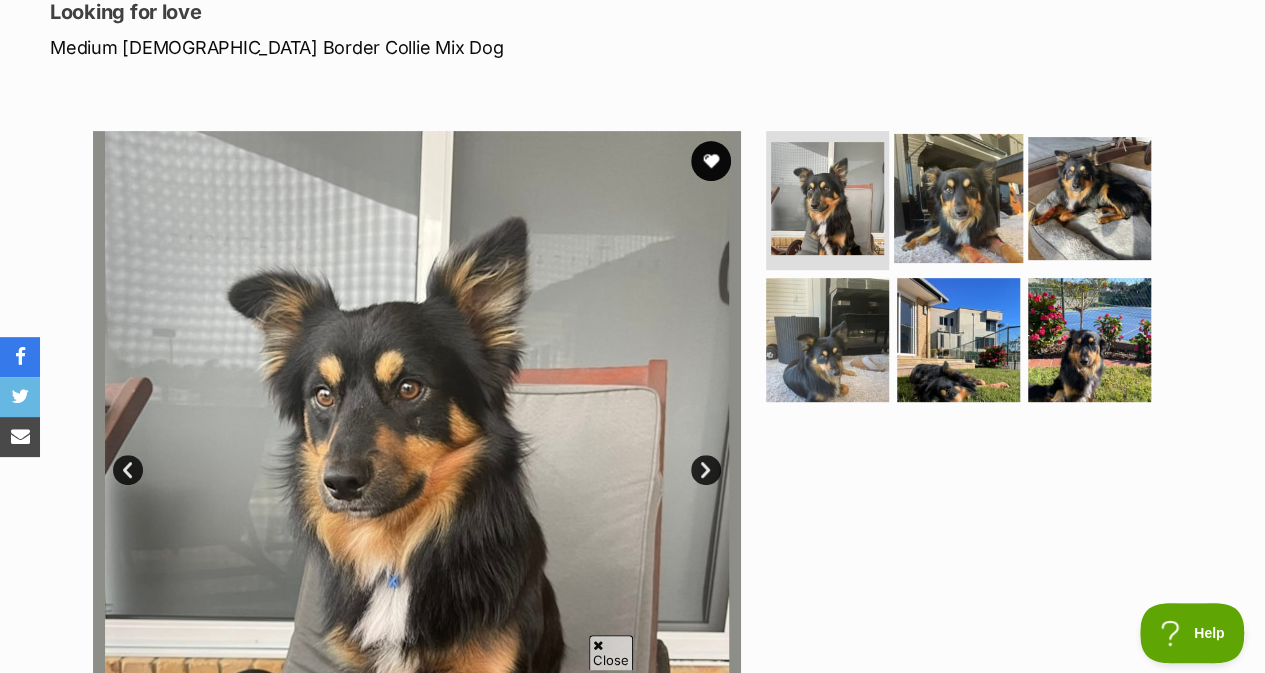 click at bounding box center (958, 197) 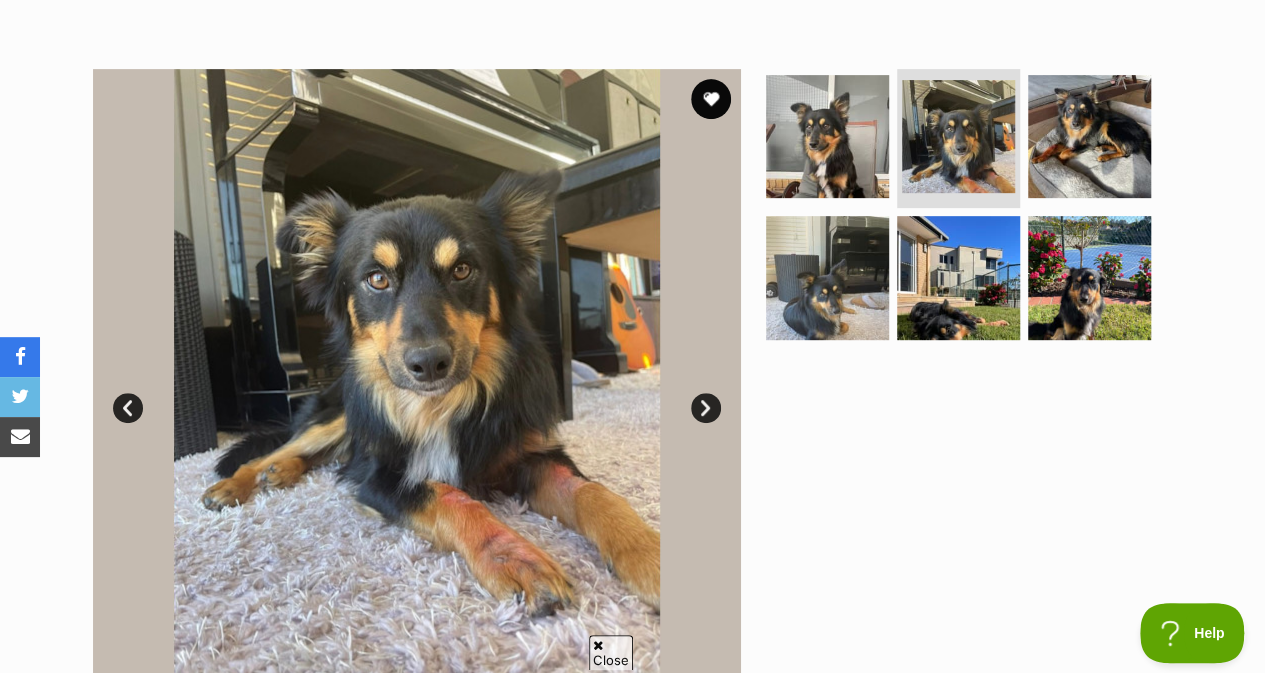 scroll, scrollTop: 392, scrollLeft: 0, axis: vertical 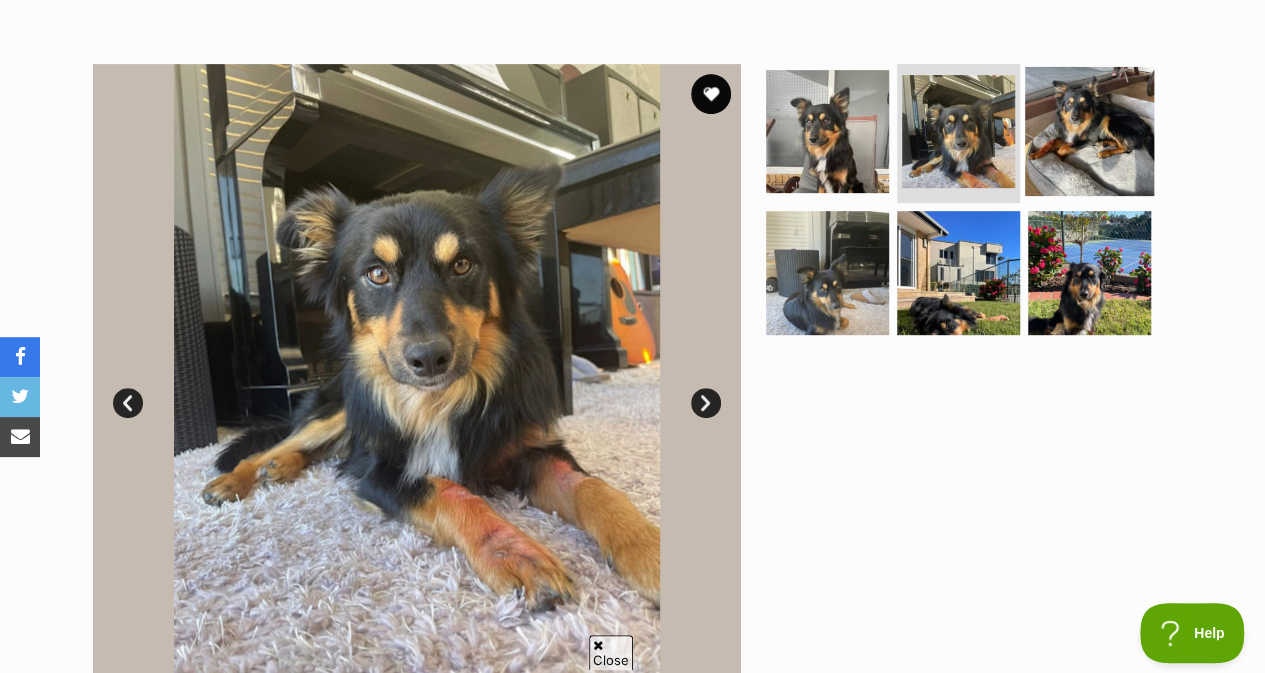 click at bounding box center (1089, 130) 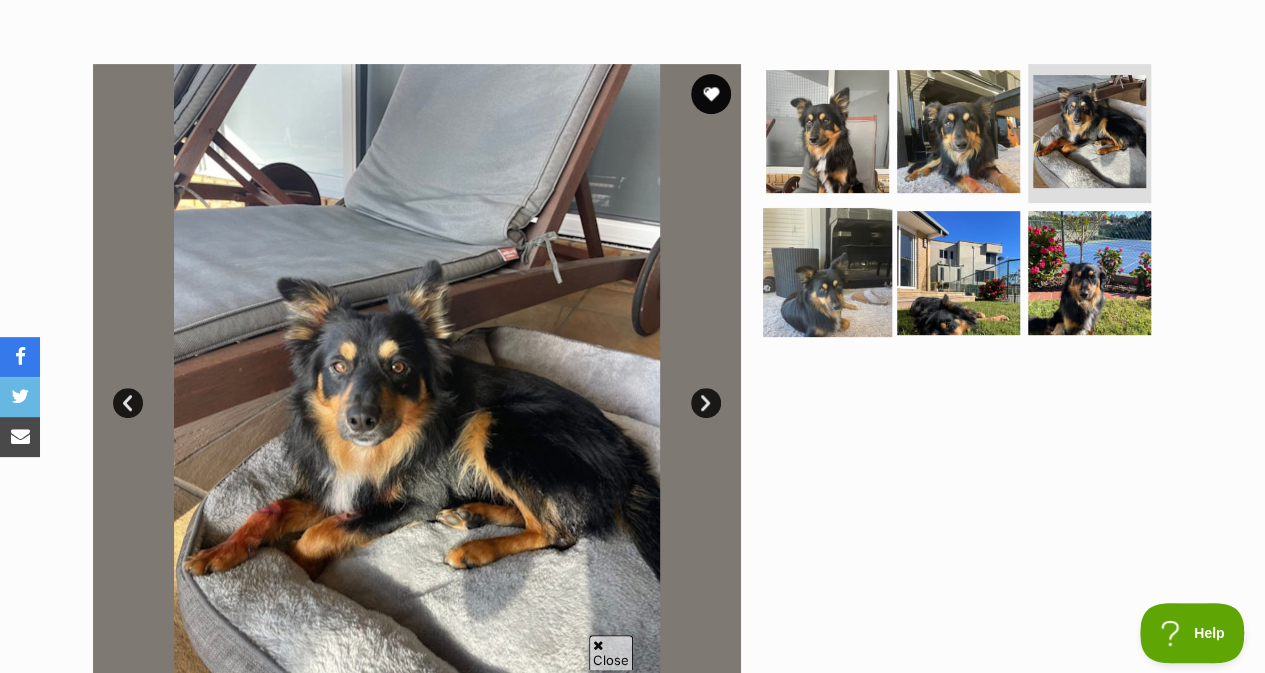click at bounding box center [827, 272] 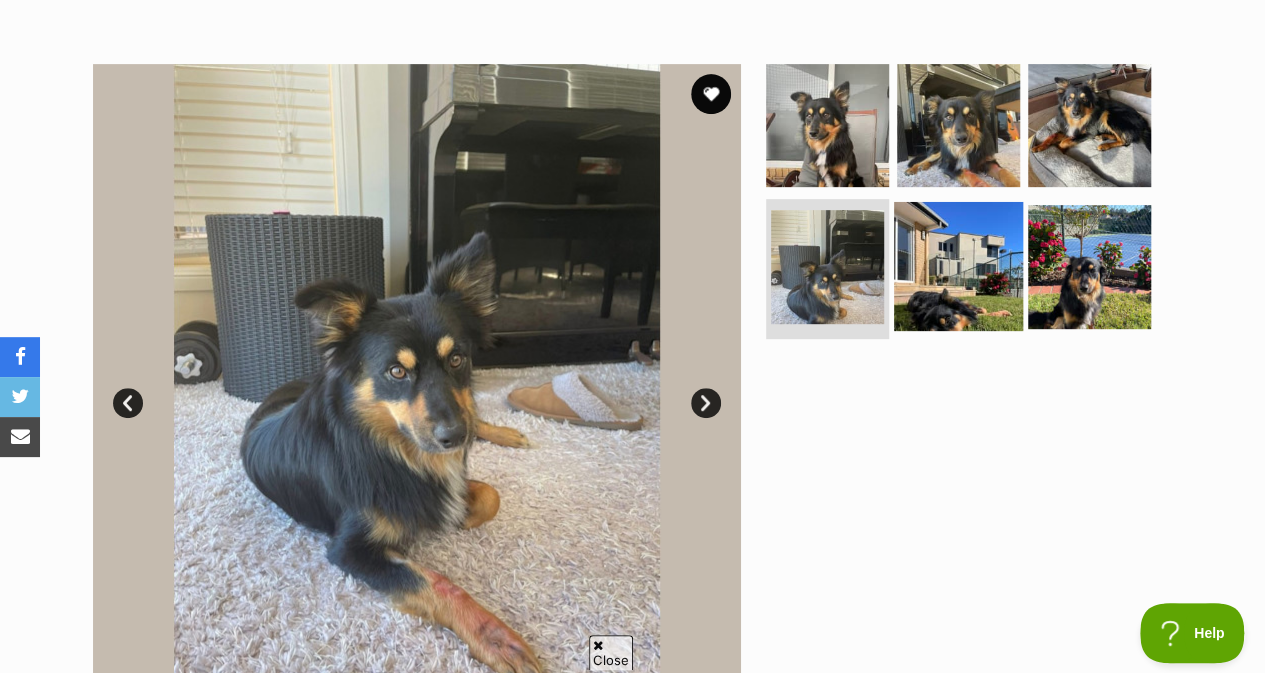 click at bounding box center (958, 266) 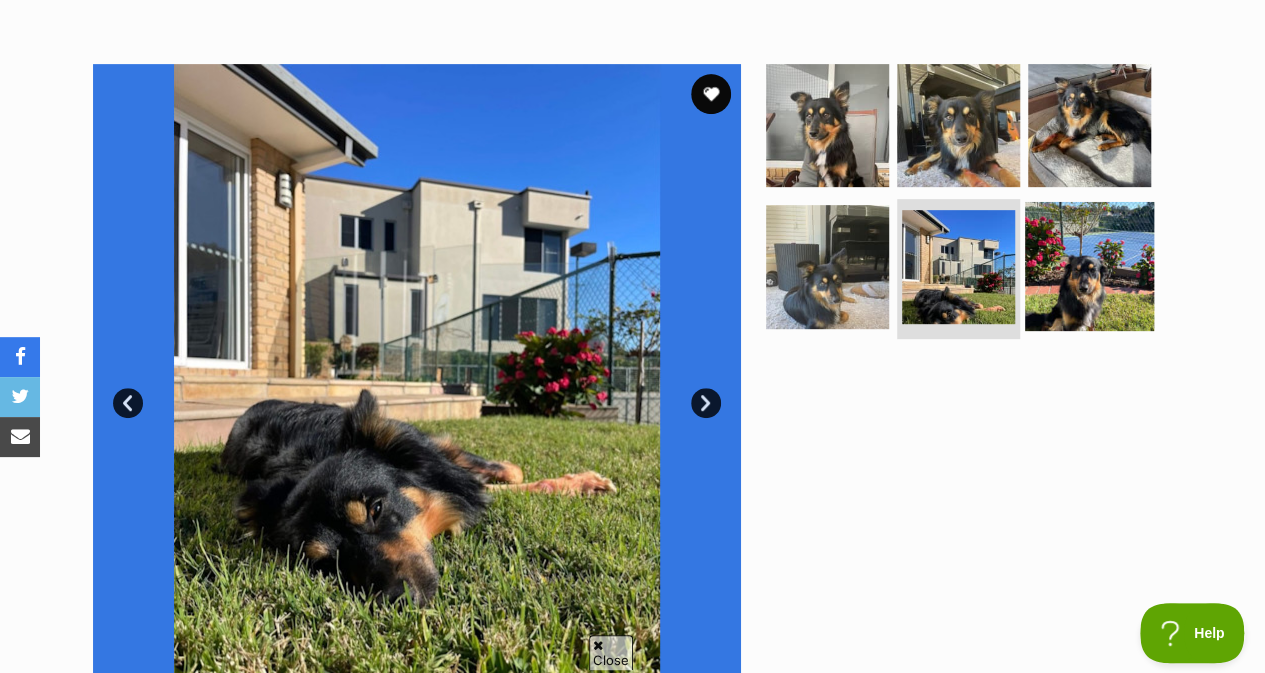 click at bounding box center (1089, 266) 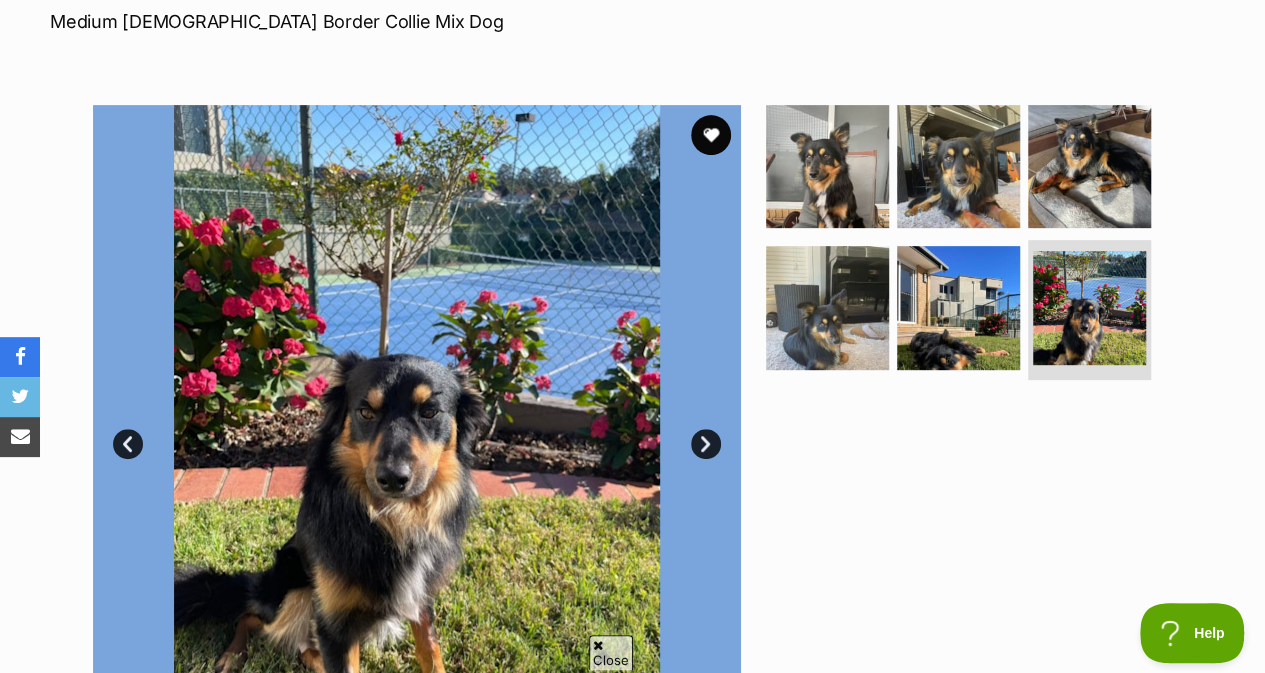 scroll, scrollTop: 0, scrollLeft: 0, axis: both 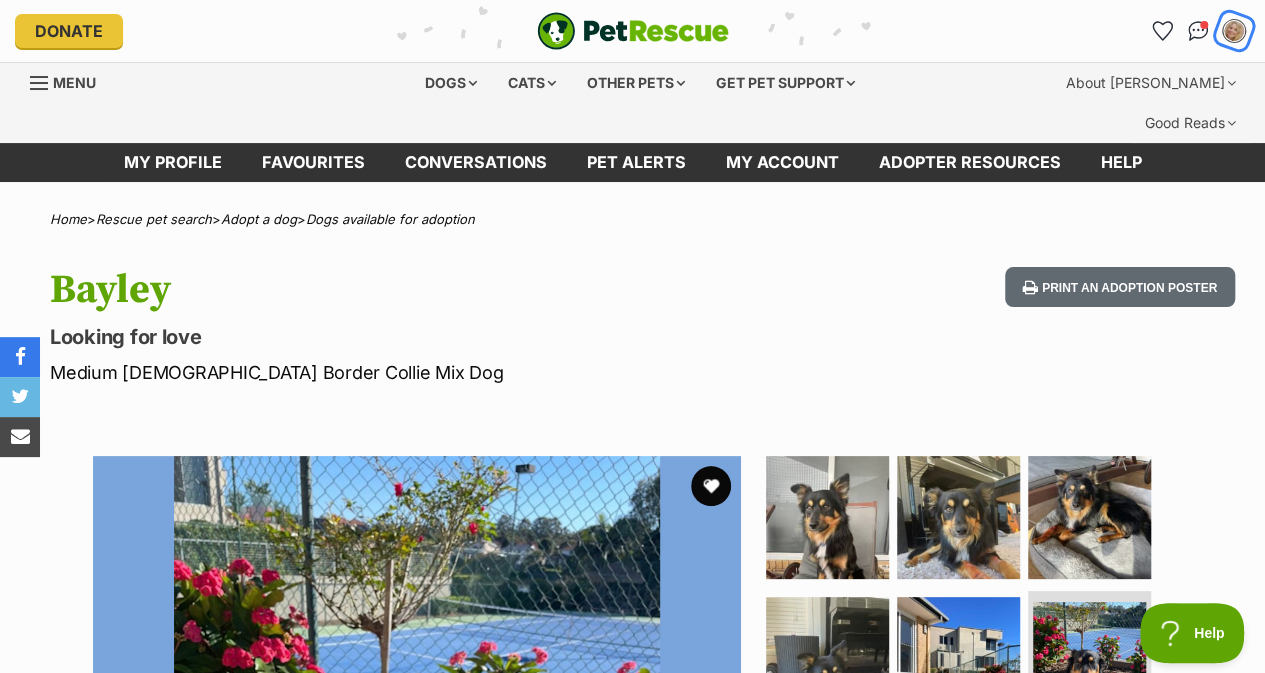 click at bounding box center [1234, 31] 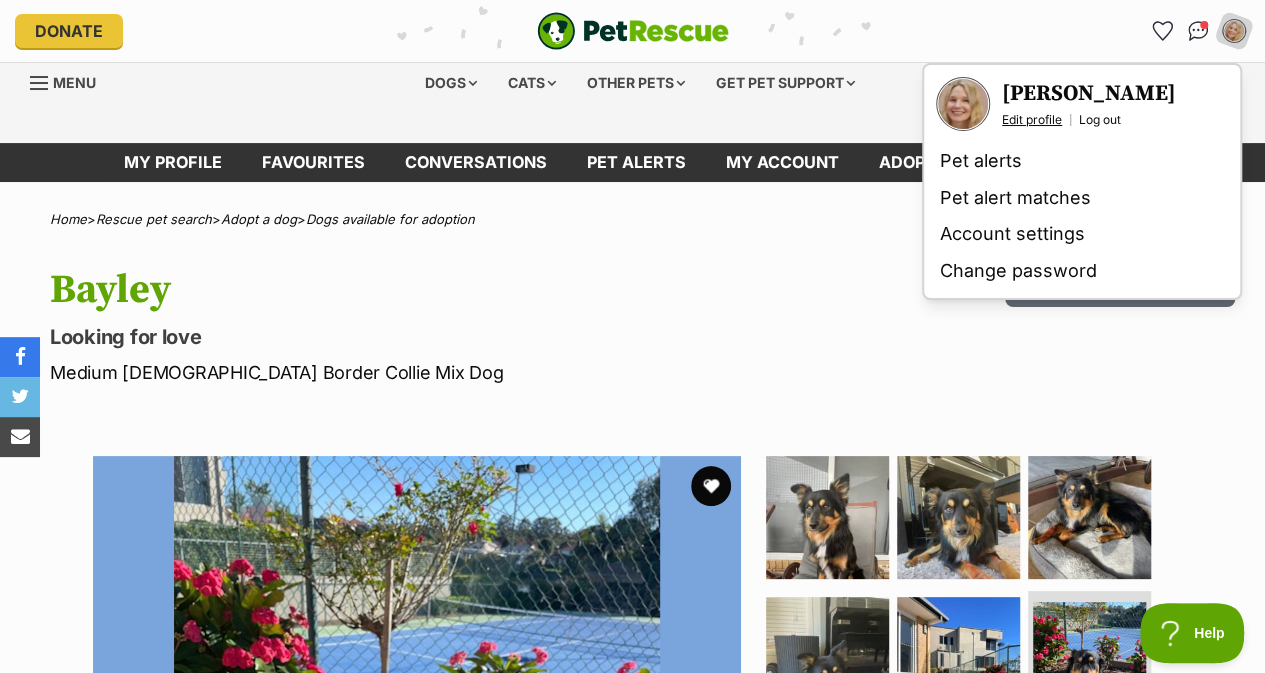 click on "Edit profile" at bounding box center [1032, 120] 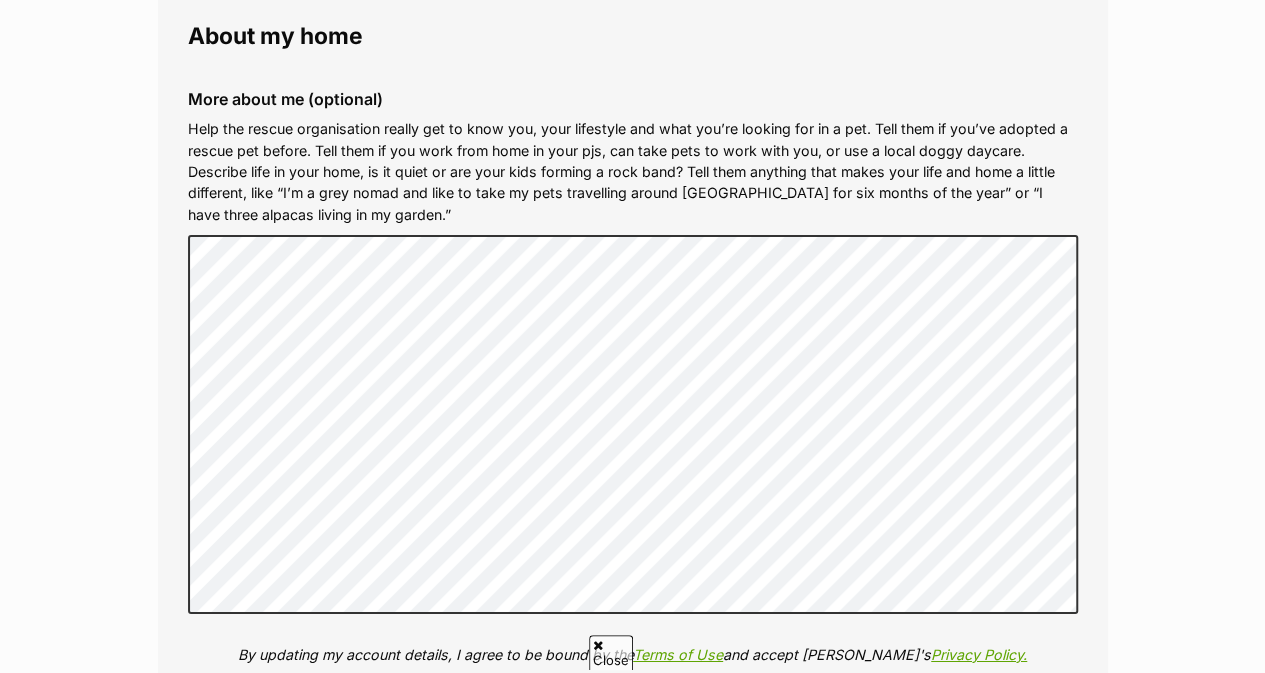 scroll, scrollTop: 3156, scrollLeft: 0, axis: vertical 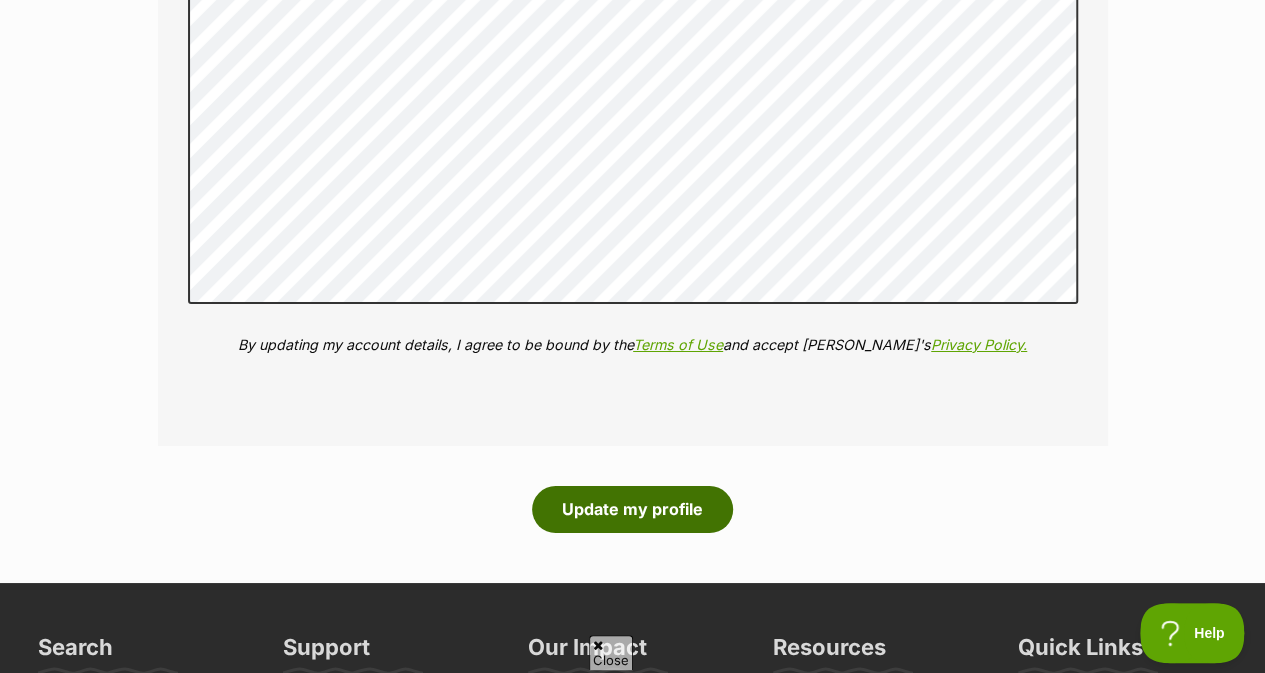 click on "Update my profile" at bounding box center (632, 509) 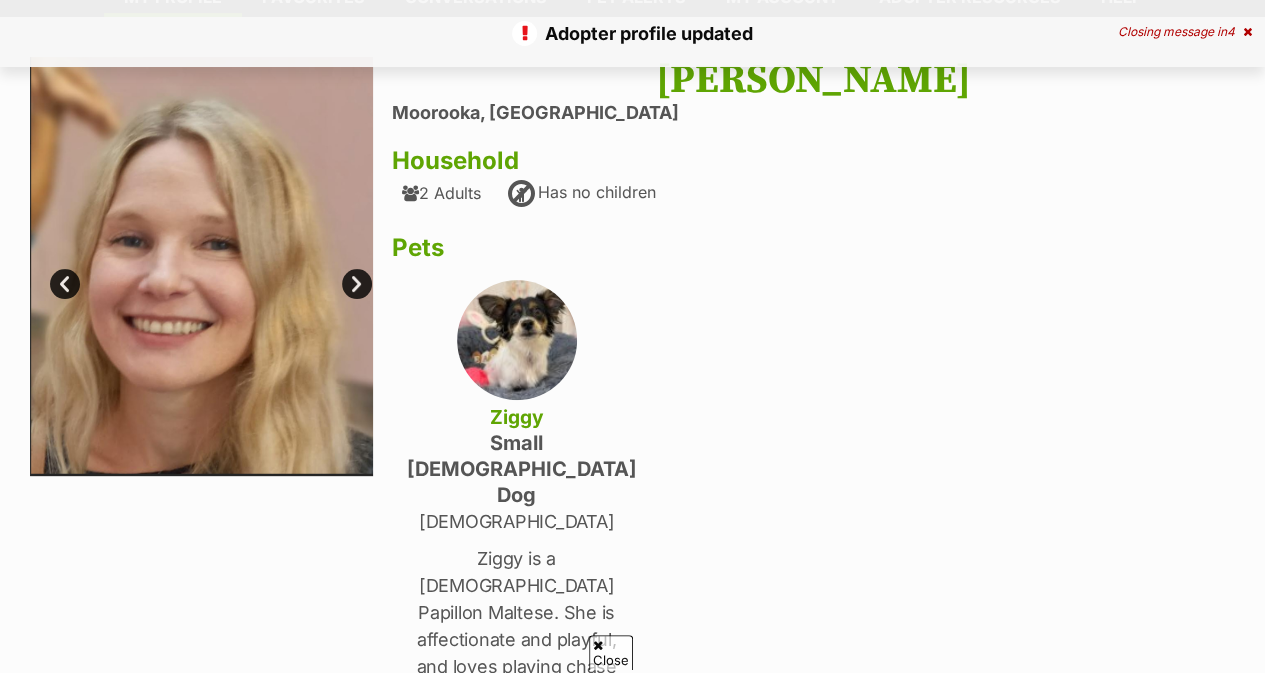 click on "Next" at bounding box center (357, 284) 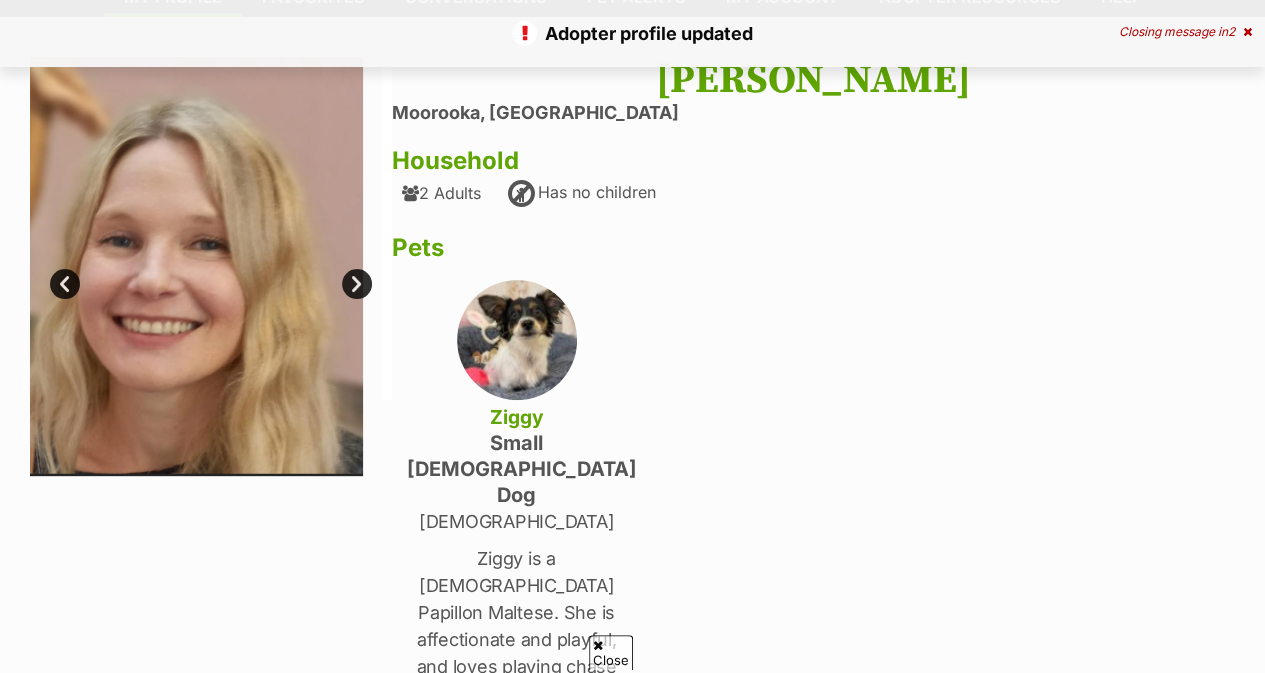 scroll, scrollTop: 165, scrollLeft: 0, axis: vertical 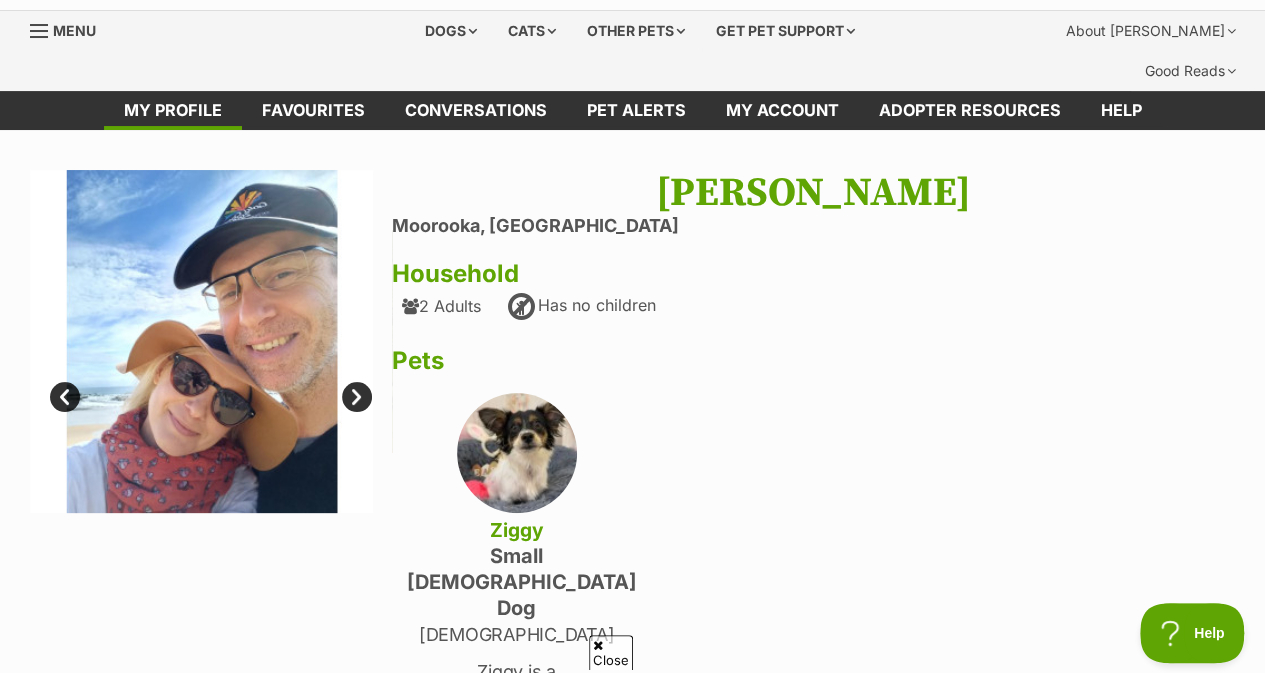 click on "Next" at bounding box center (357, 397) 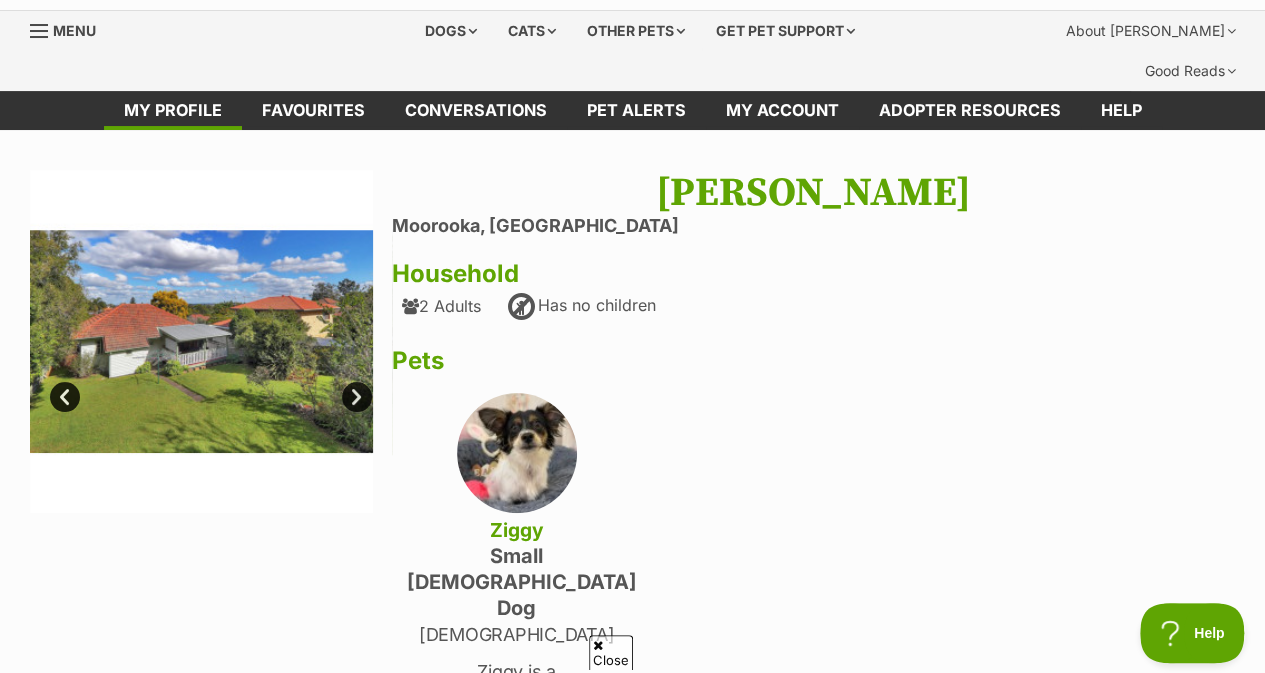 click on "Next" at bounding box center (357, 397) 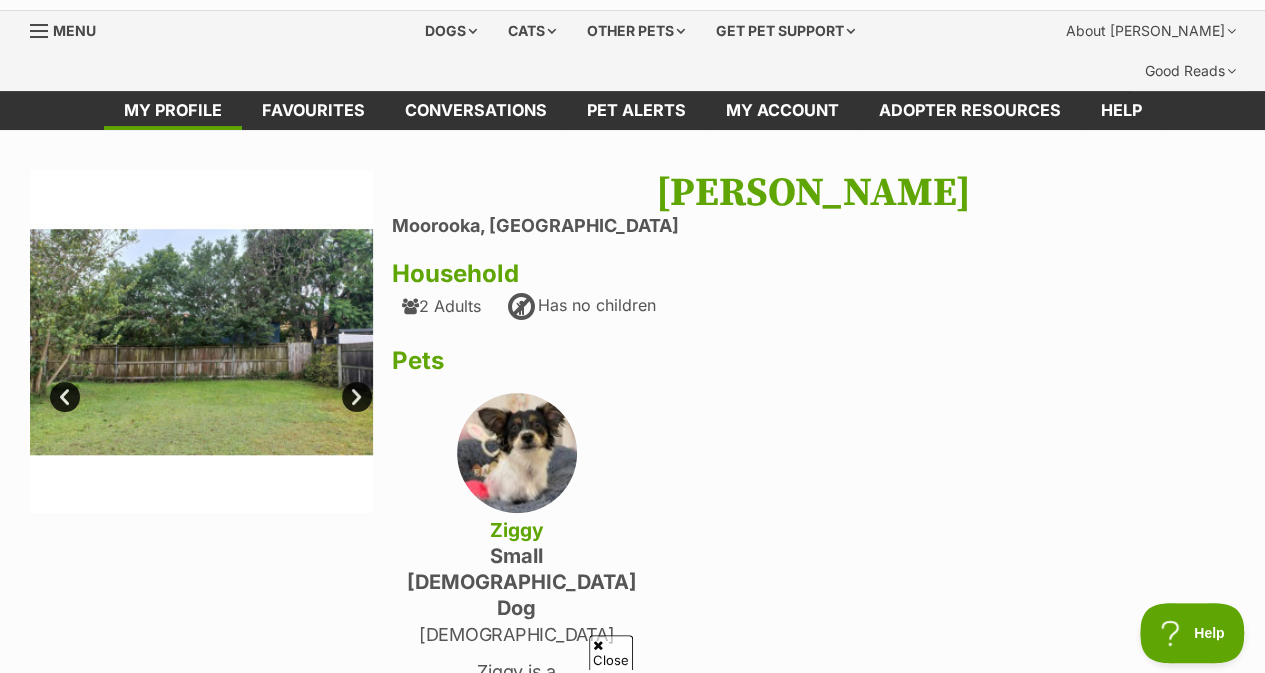 click on "Next" at bounding box center [357, 397] 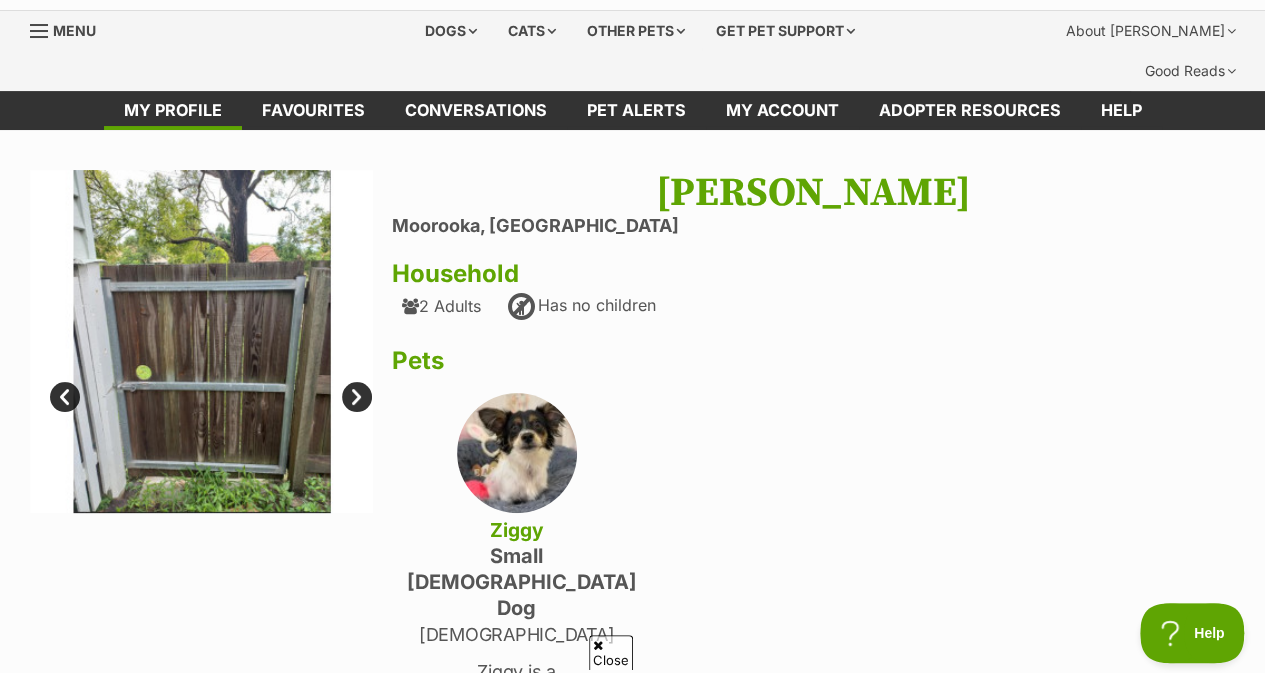 click on "Next" at bounding box center [357, 397] 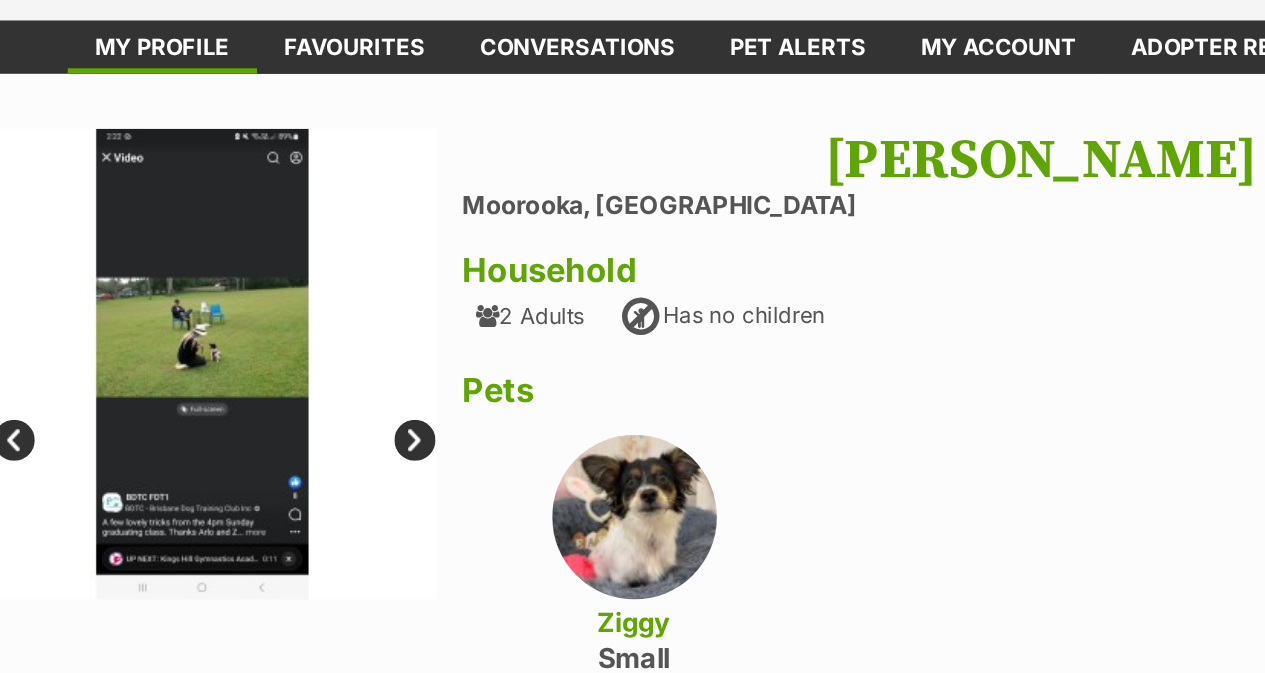 scroll, scrollTop: 52, scrollLeft: 0, axis: vertical 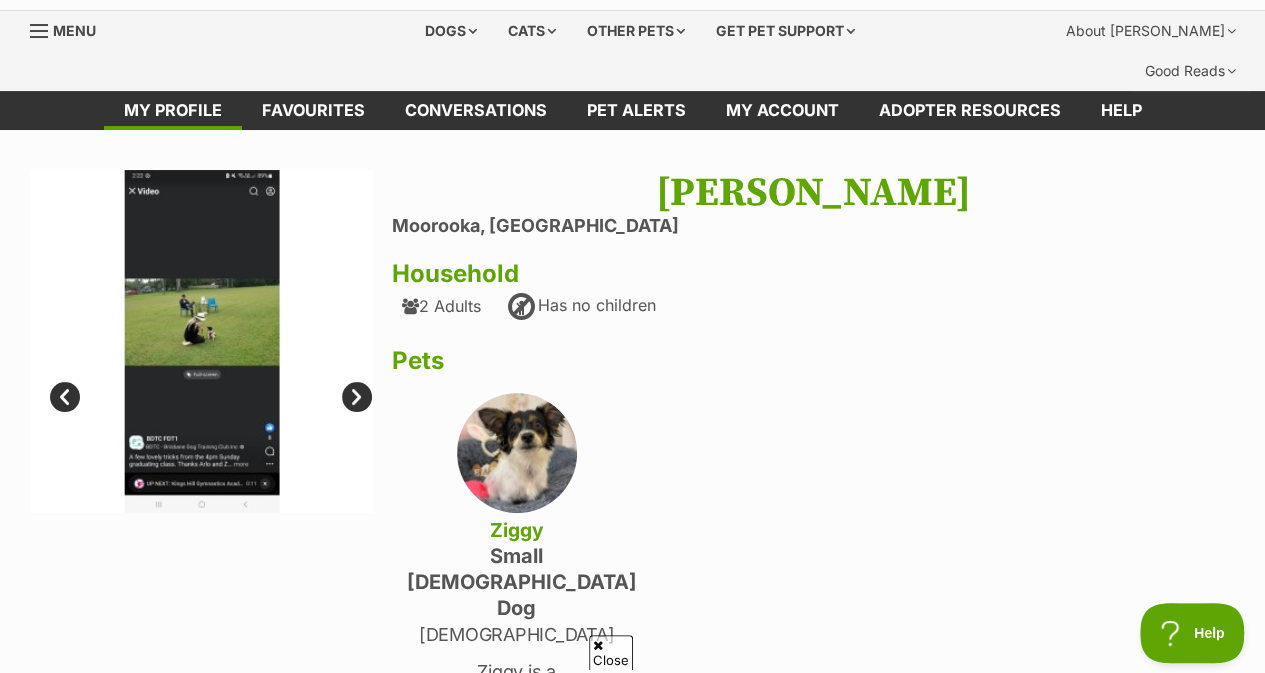 click on "Next" at bounding box center (357, 397) 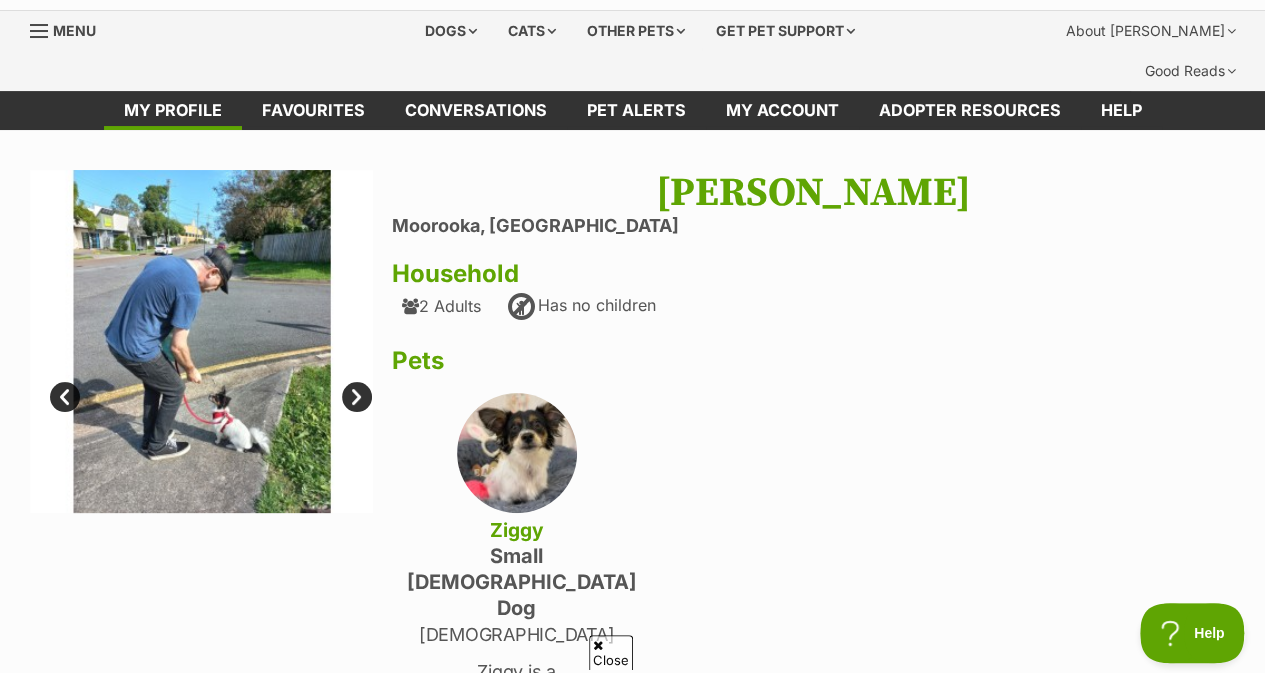 click on "Next" at bounding box center [357, 397] 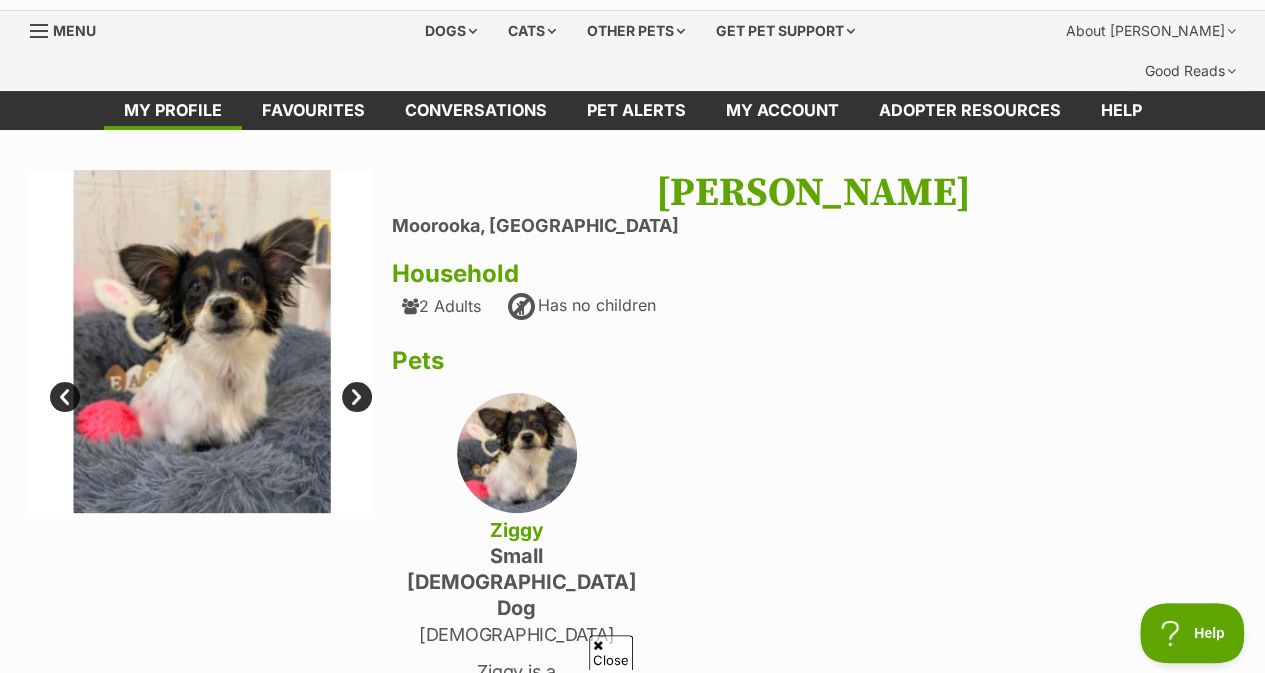 click on "Next" at bounding box center (357, 397) 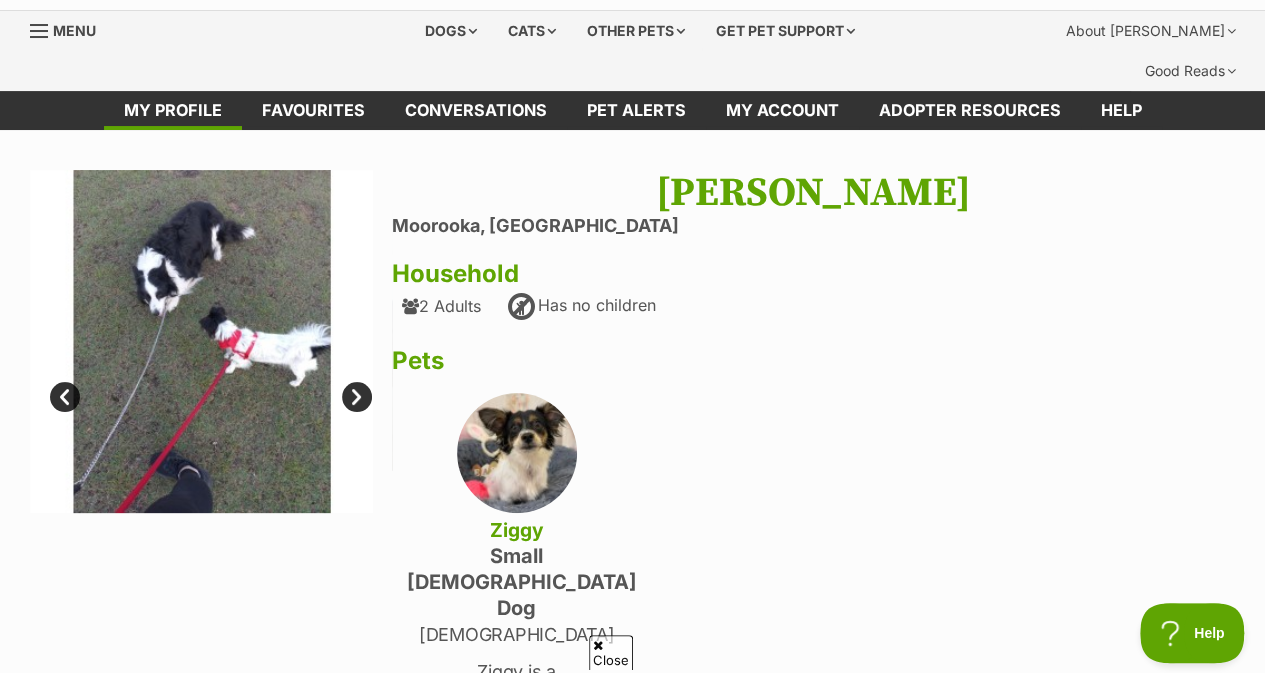 click on "Next" at bounding box center (357, 397) 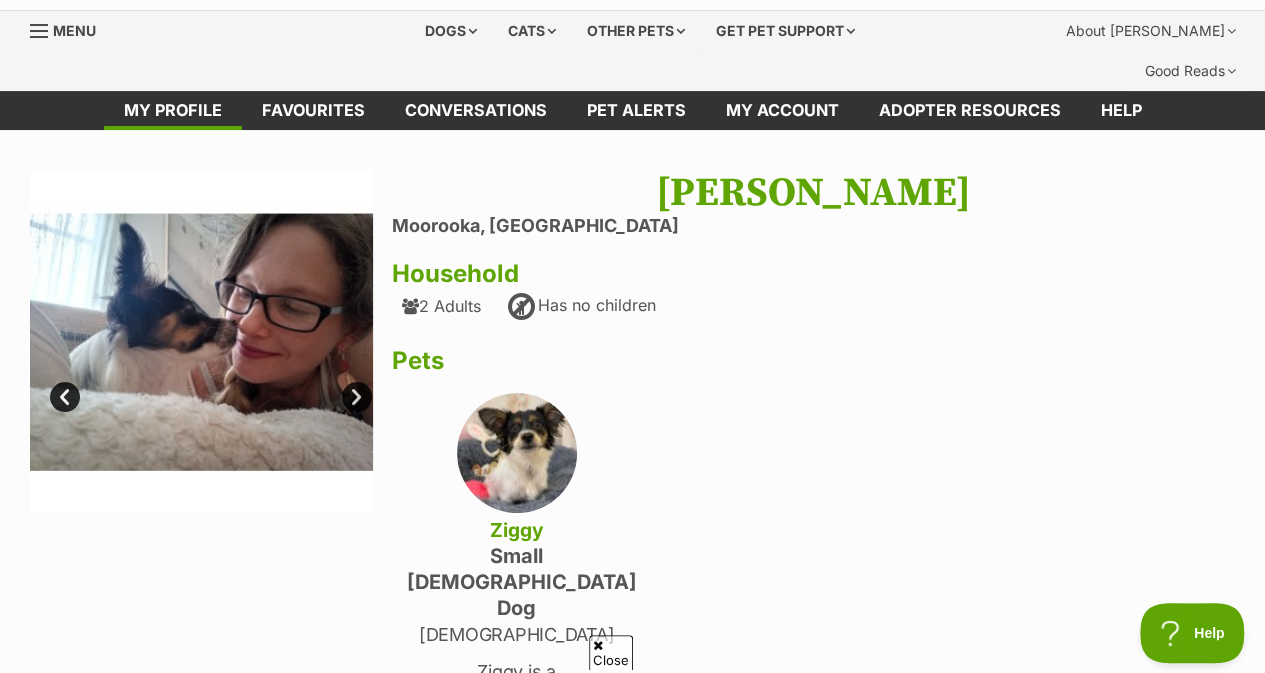 click on "Next" at bounding box center (357, 397) 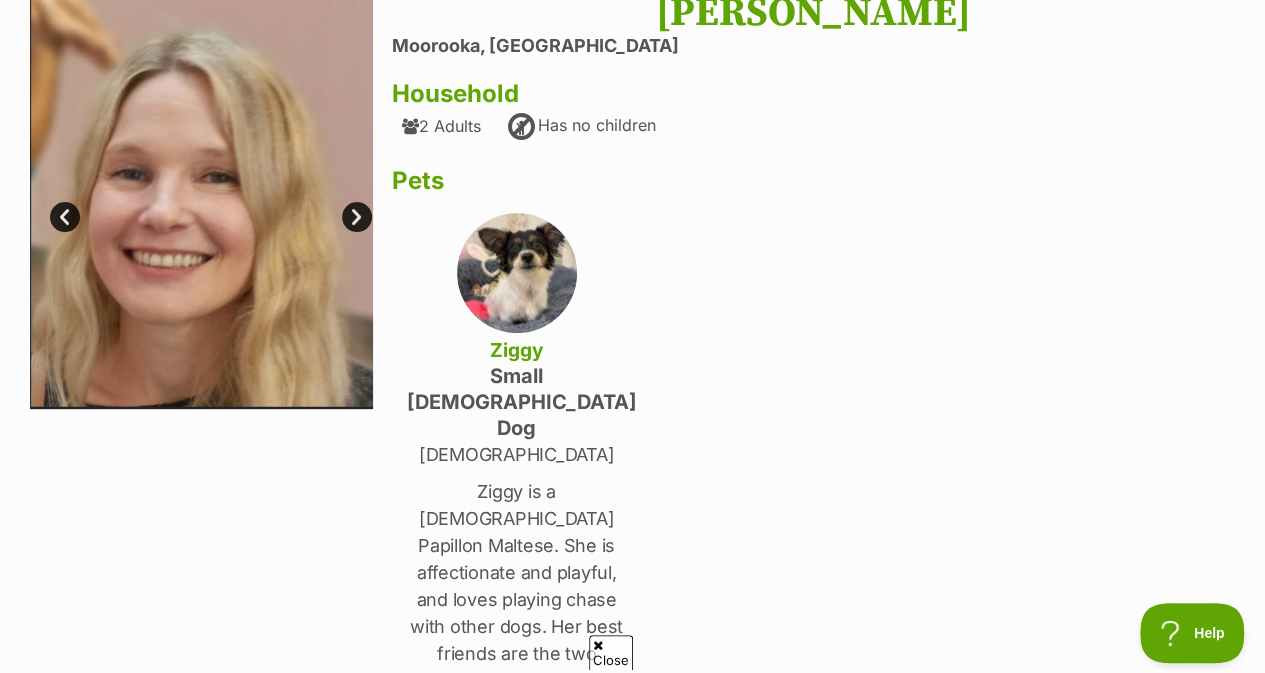 scroll, scrollTop: 233, scrollLeft: 0, axis: vertical 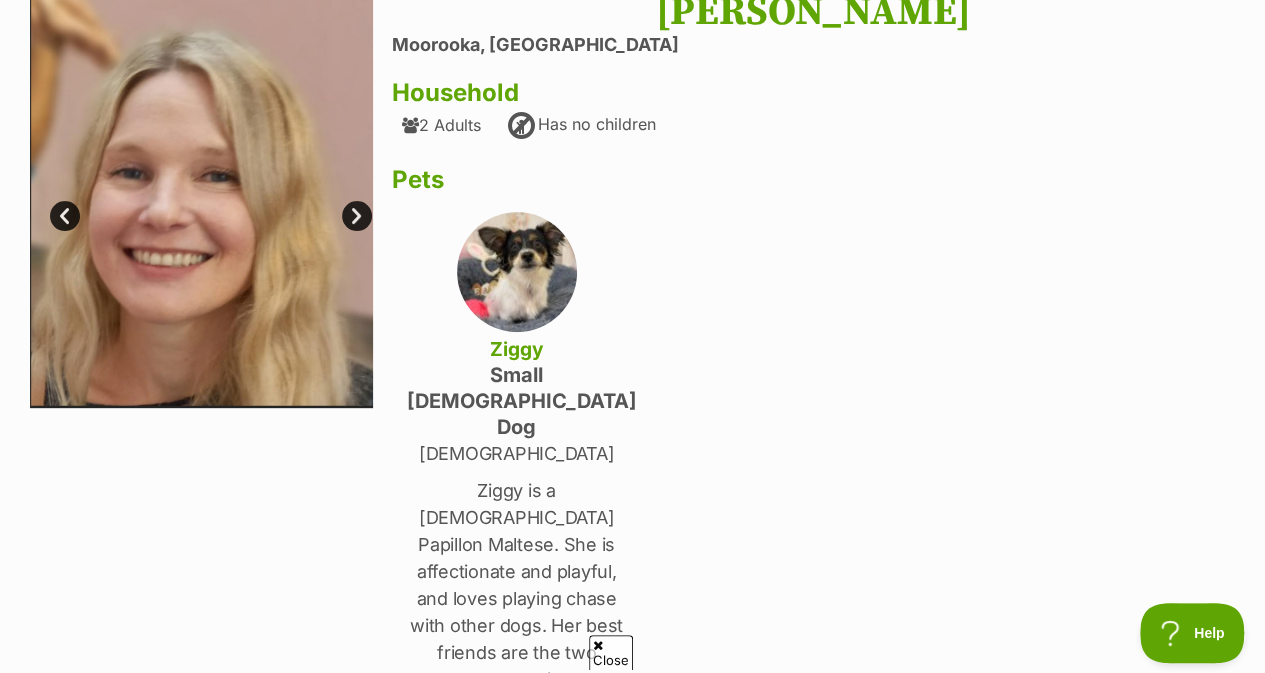 click on "Ziggy is a [DEMOGRAPHIC_DATA] Papillon Maltese. She is affectionate and playful, and loves playing chase with other dogs. Her best friends are the two border collies." at bounding box center (517, 585) 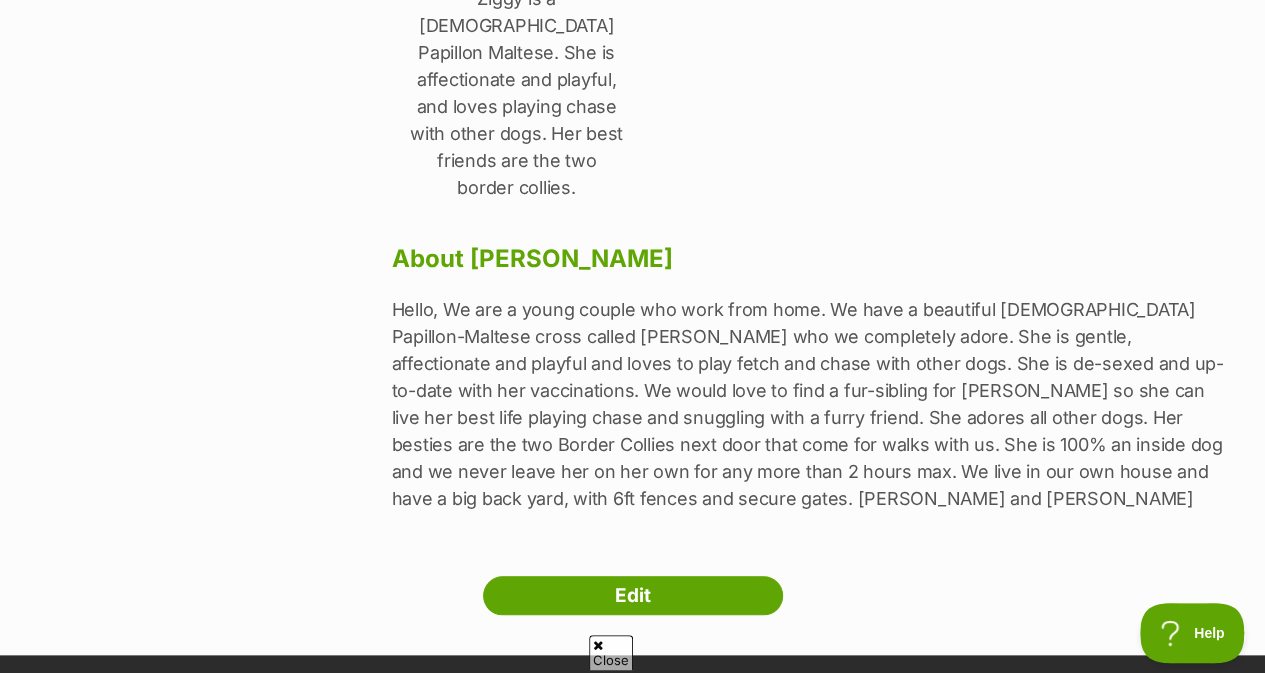 scroll, scrollTop: 781, scrollLeft: 0, axis: vertical 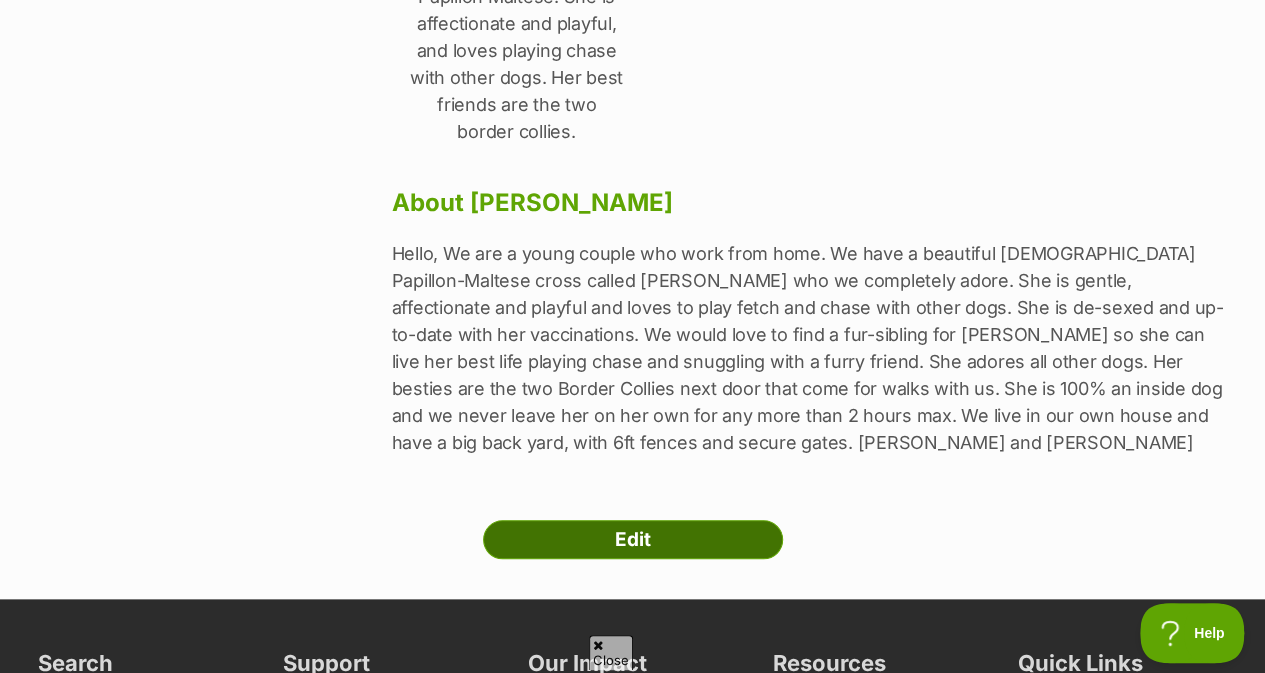 click on "Edit" at bounding box center (633, 540) 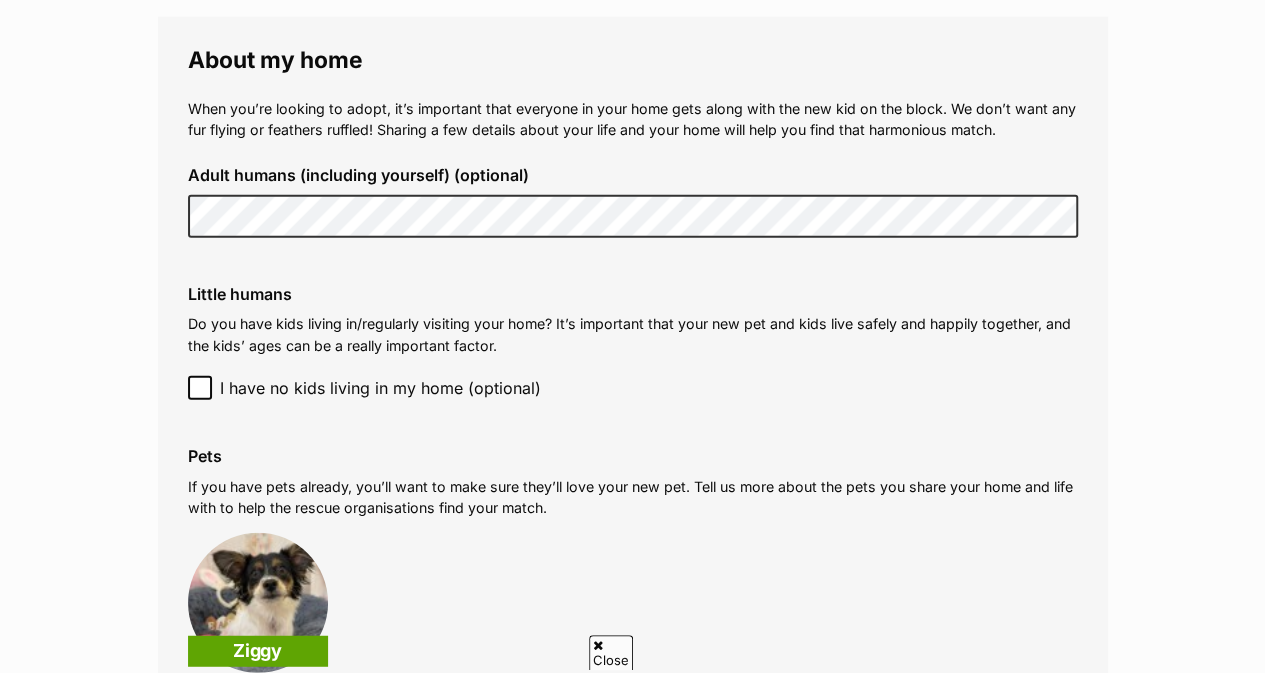scroll, scrollTop: 2266, scrollLeft: 0, axis: vertical 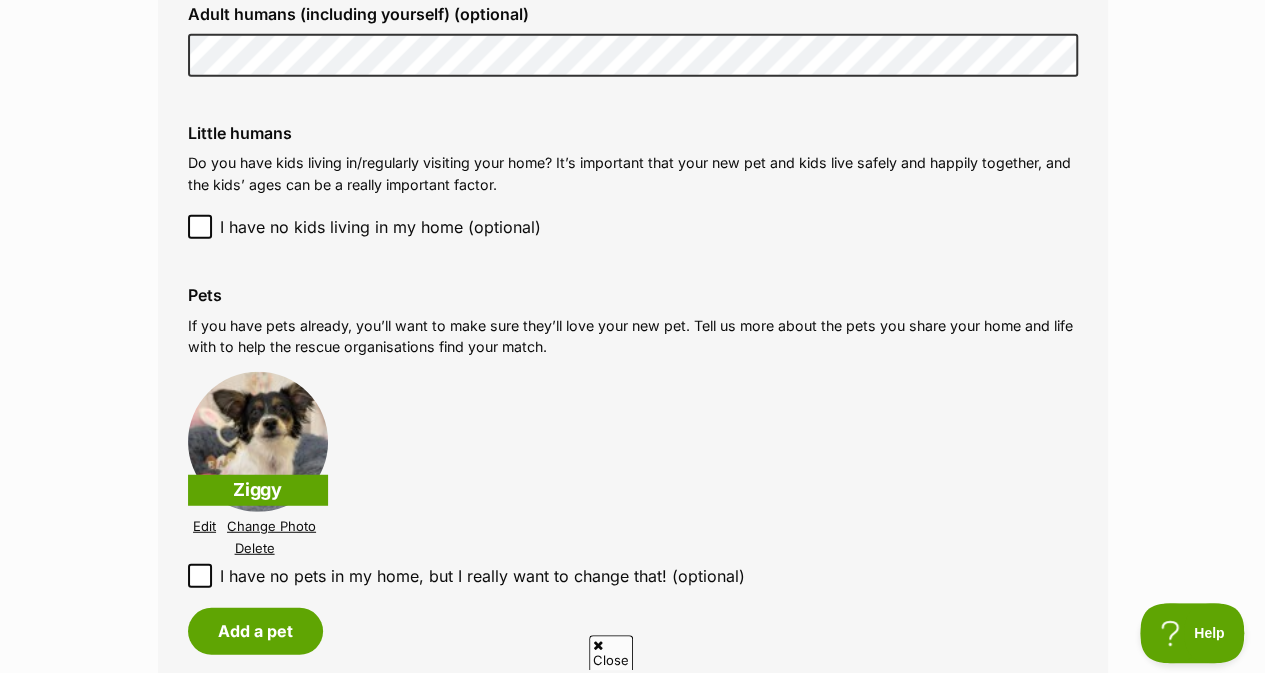 click on "Edit" at bounding box center [204, 526] 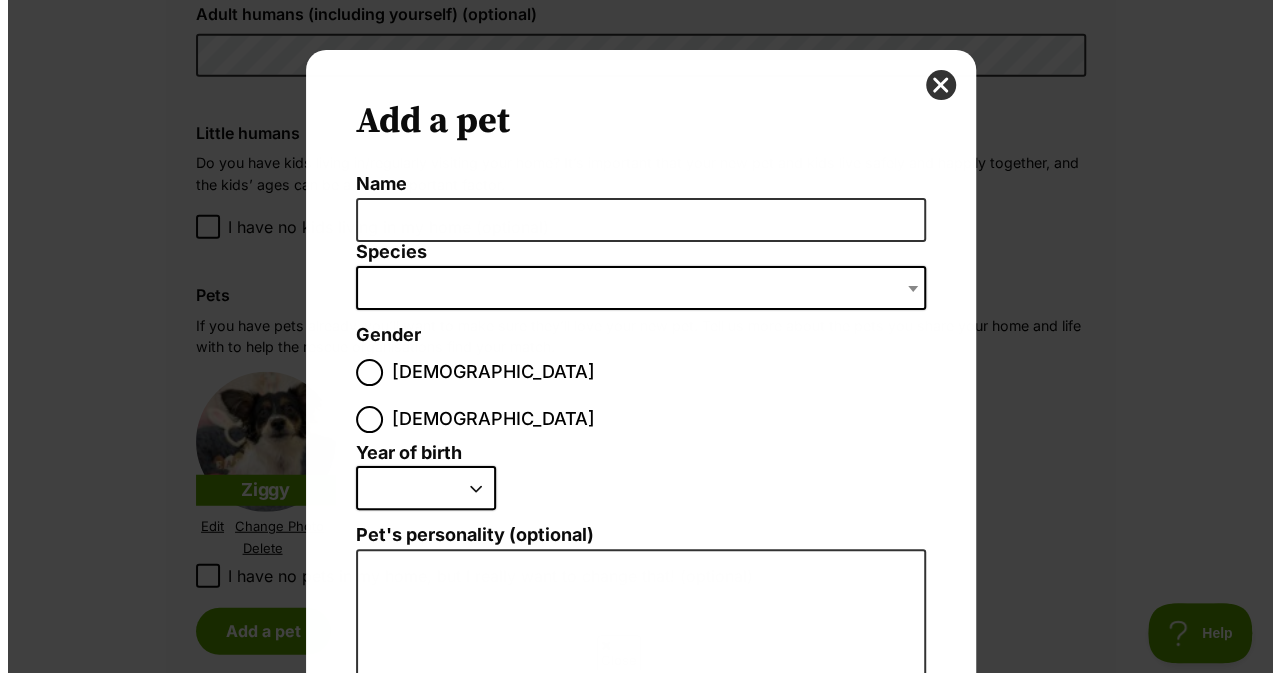 scroll, scrollTop: 0, scrollLeft: 0, axis: both 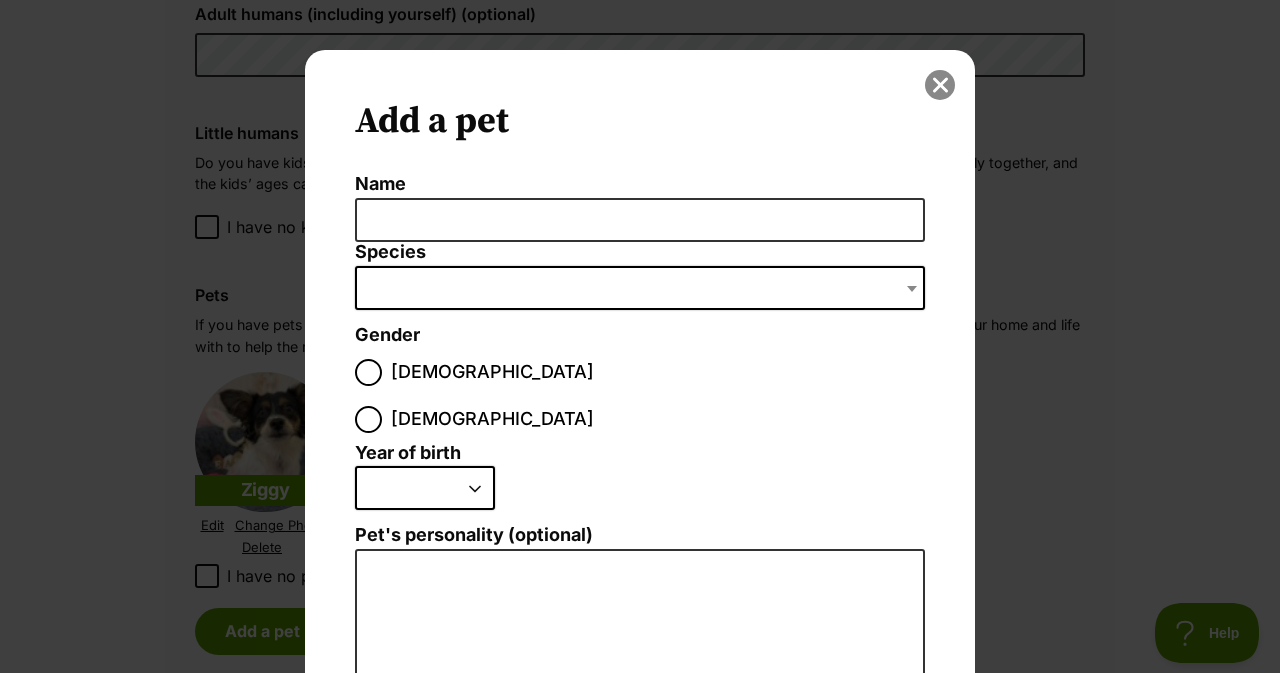 click at bounding box center [940, 85] 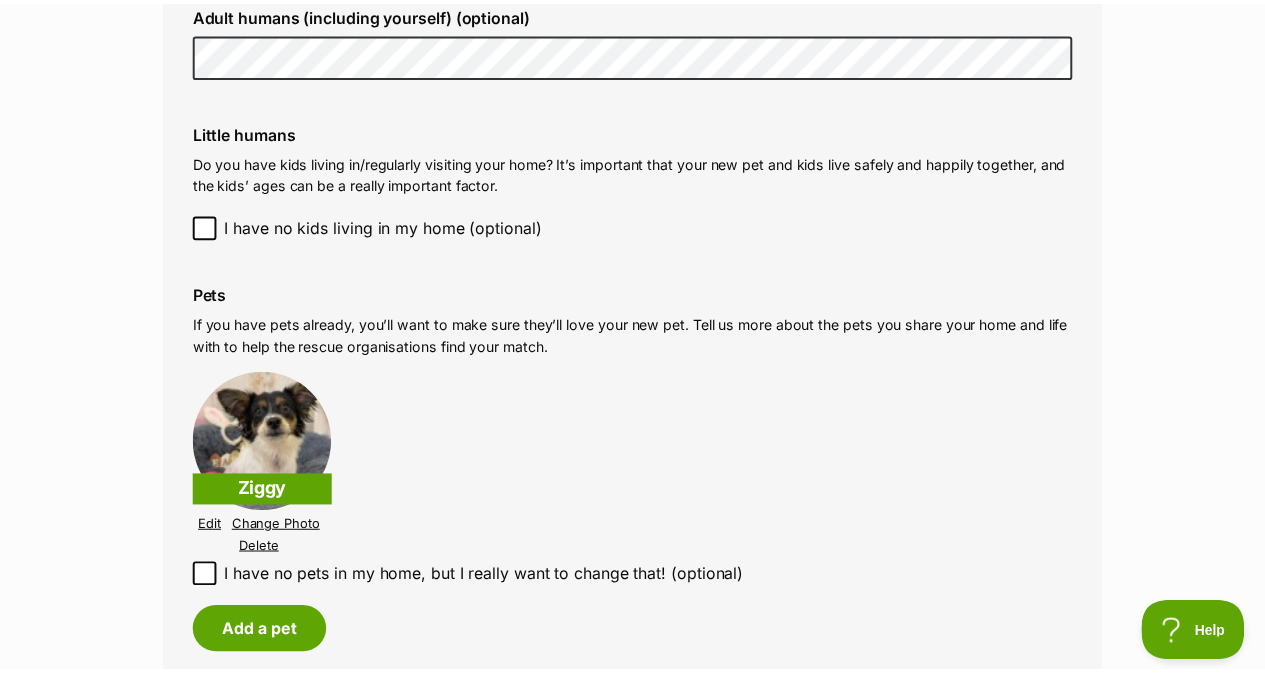 scroll, scrollTop: 2393, scrollLeft: 0, axis: vertical 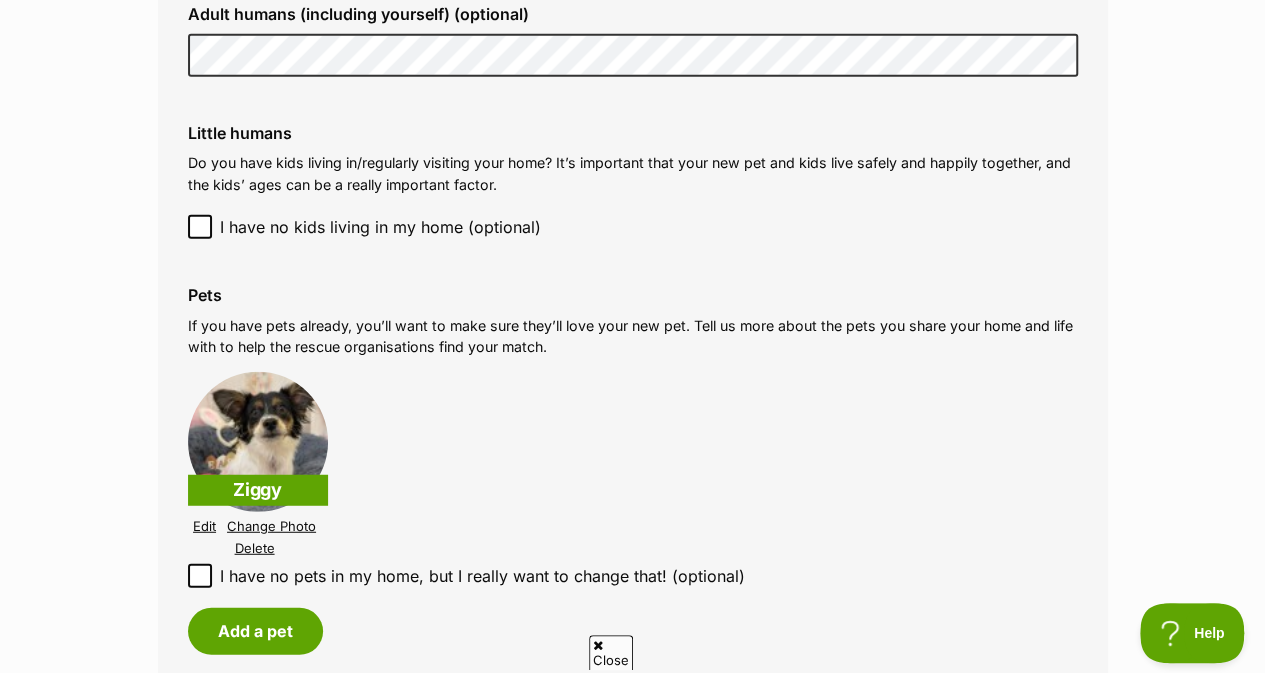 click on "Edit" at bounding box center (204, 526) 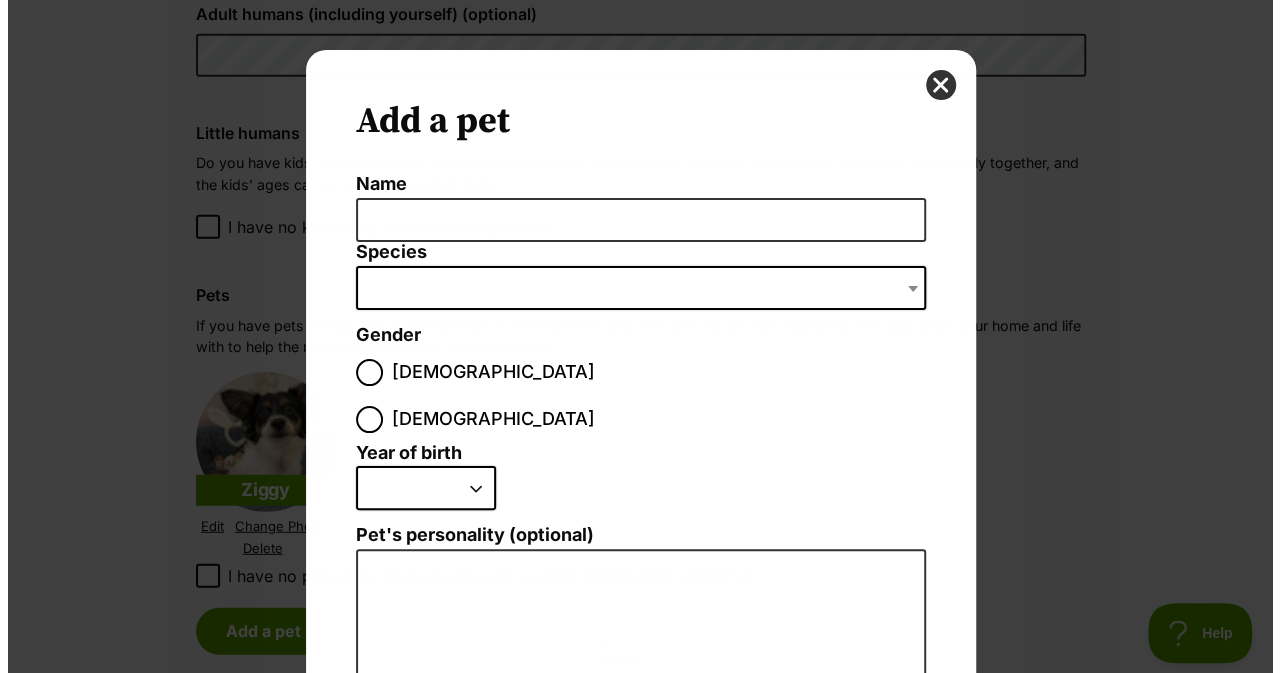 scroll, scrollTop: 0, scrollLeft: 0, axis: both 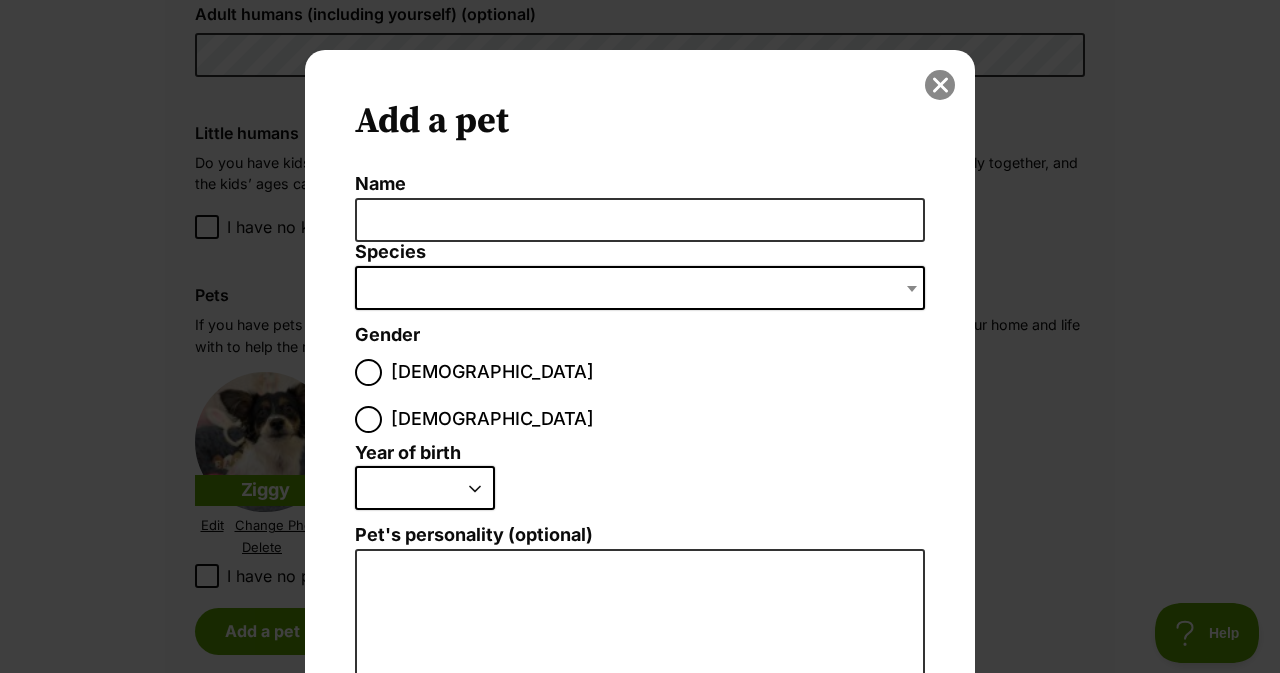 click at bounding box center [940, 85] 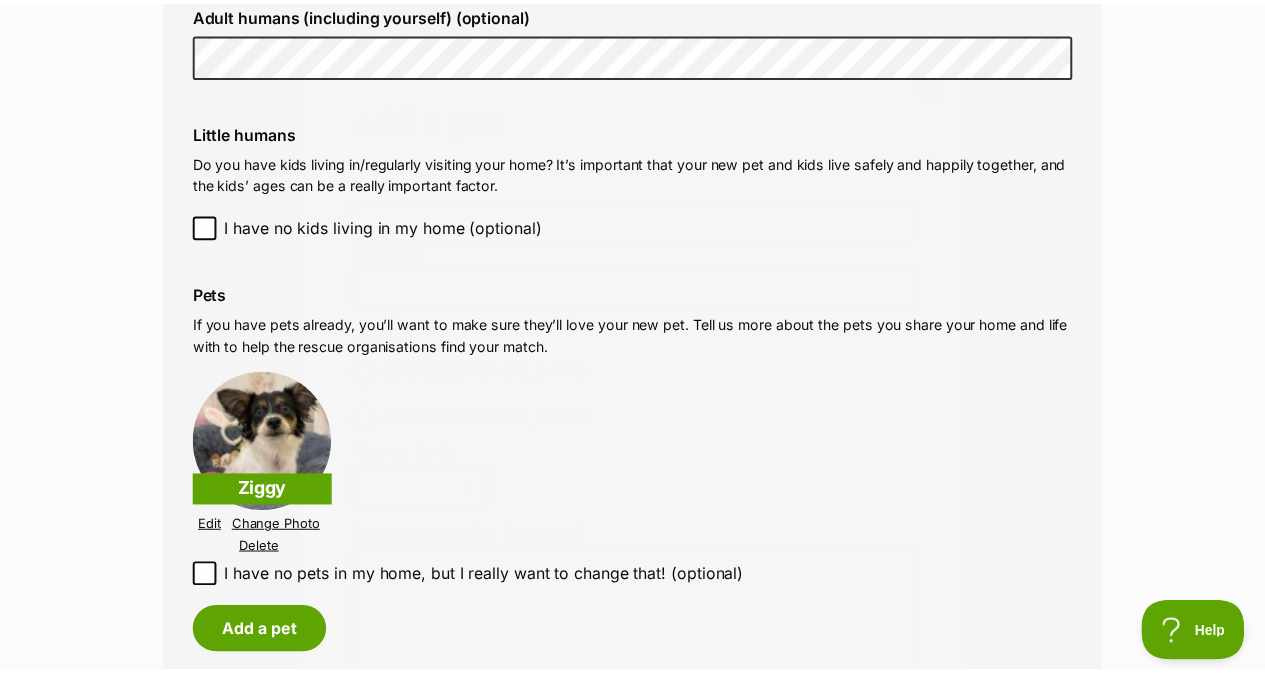 scroll, scrollTop: 2393, scrollLeft: 0, axis: vertical 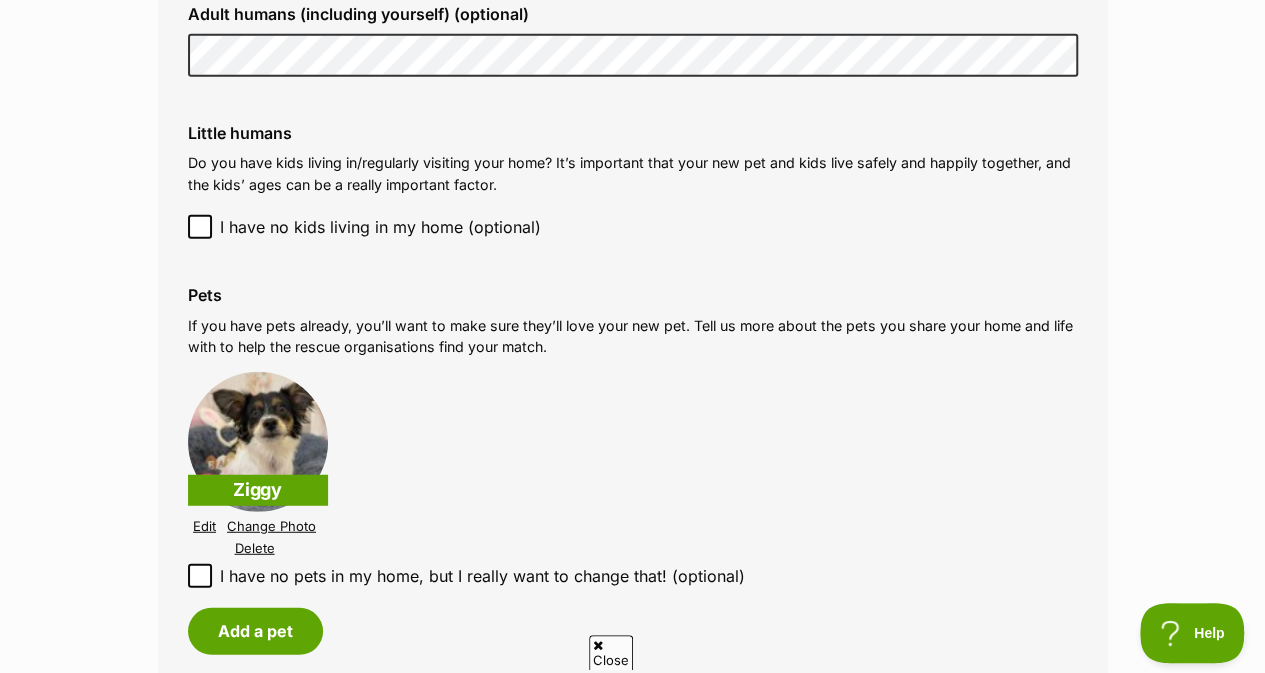 click at bounding box center [258, 442] 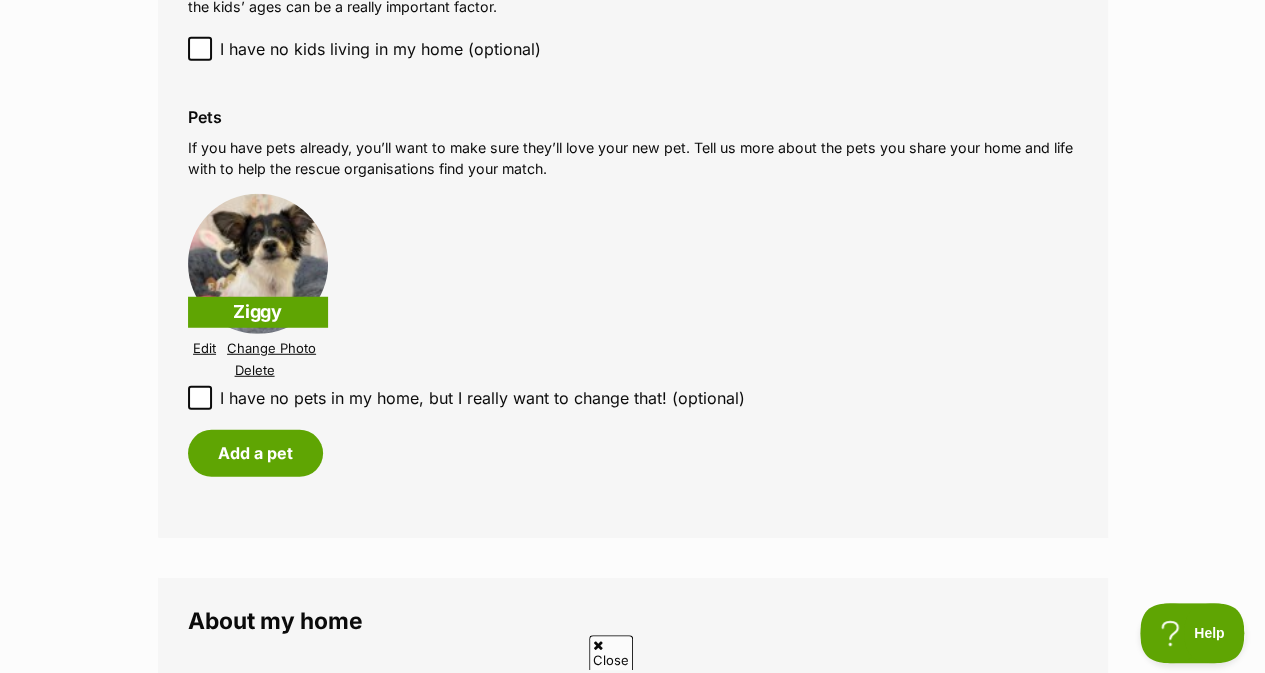scroll, scrollTop: 2564, scrollLeft: 0, axis: vertical 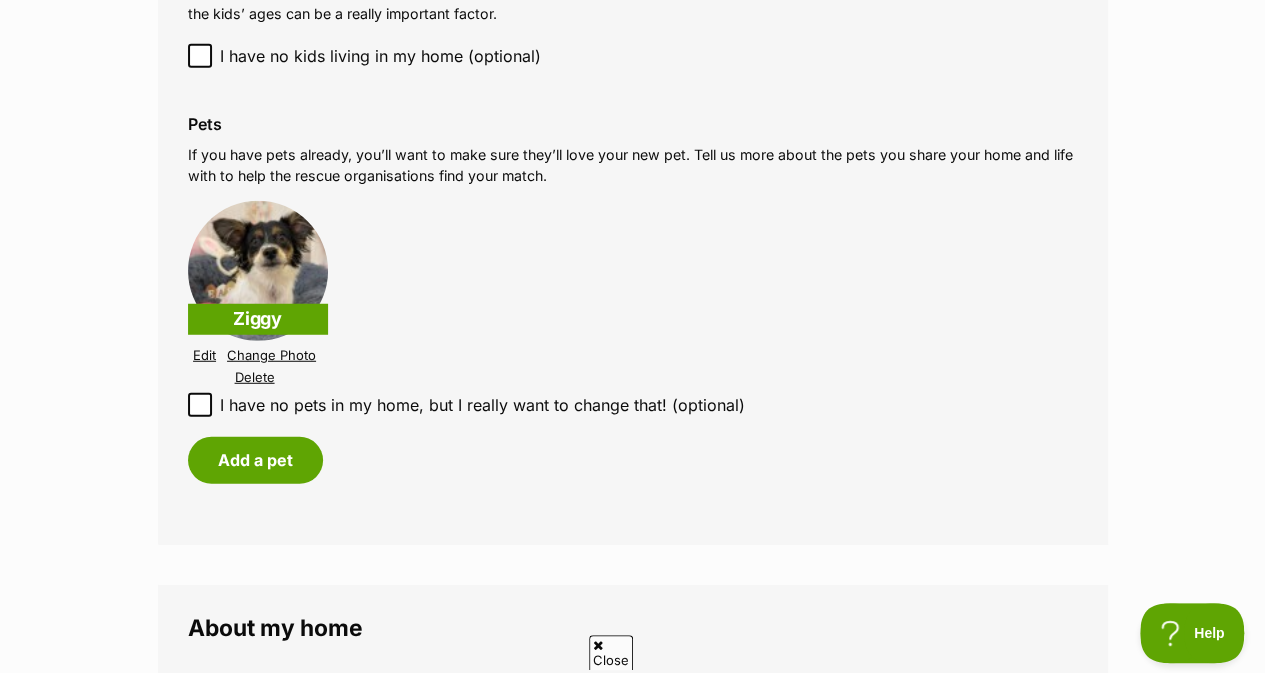 click on "Edit" at bounding box center [204, 355] 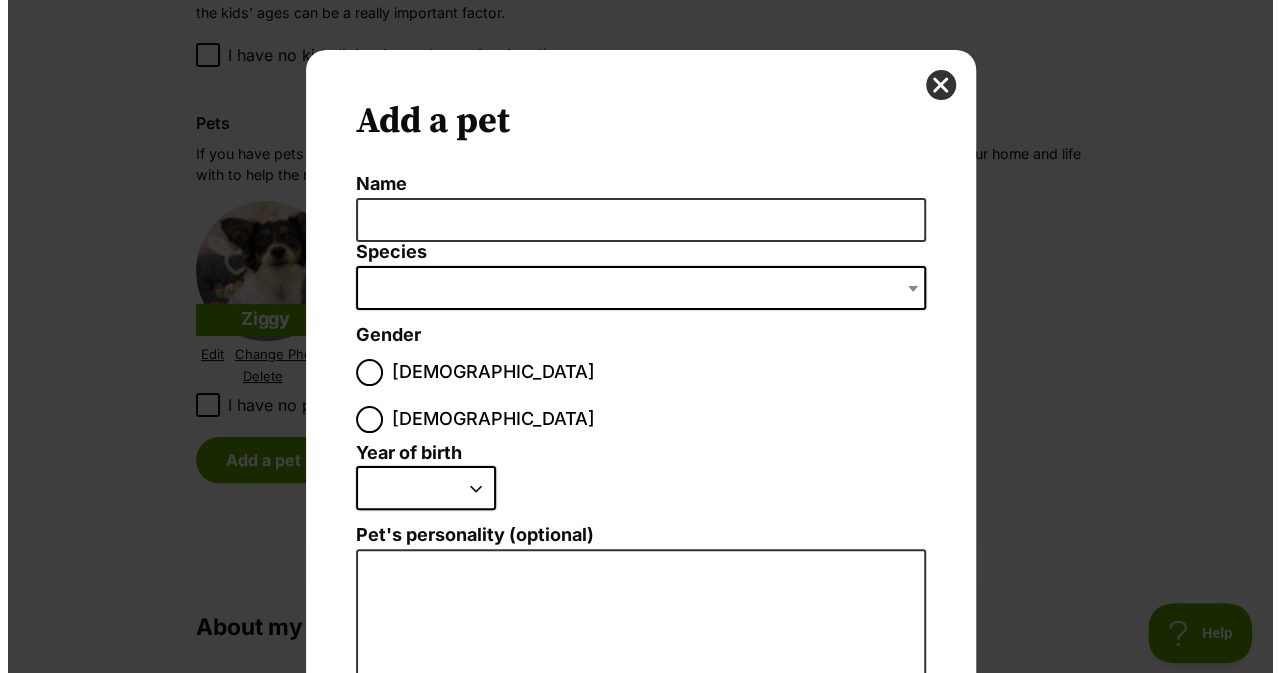 scroll, scrollTop: 0, scrollLeft: 0, axis: both 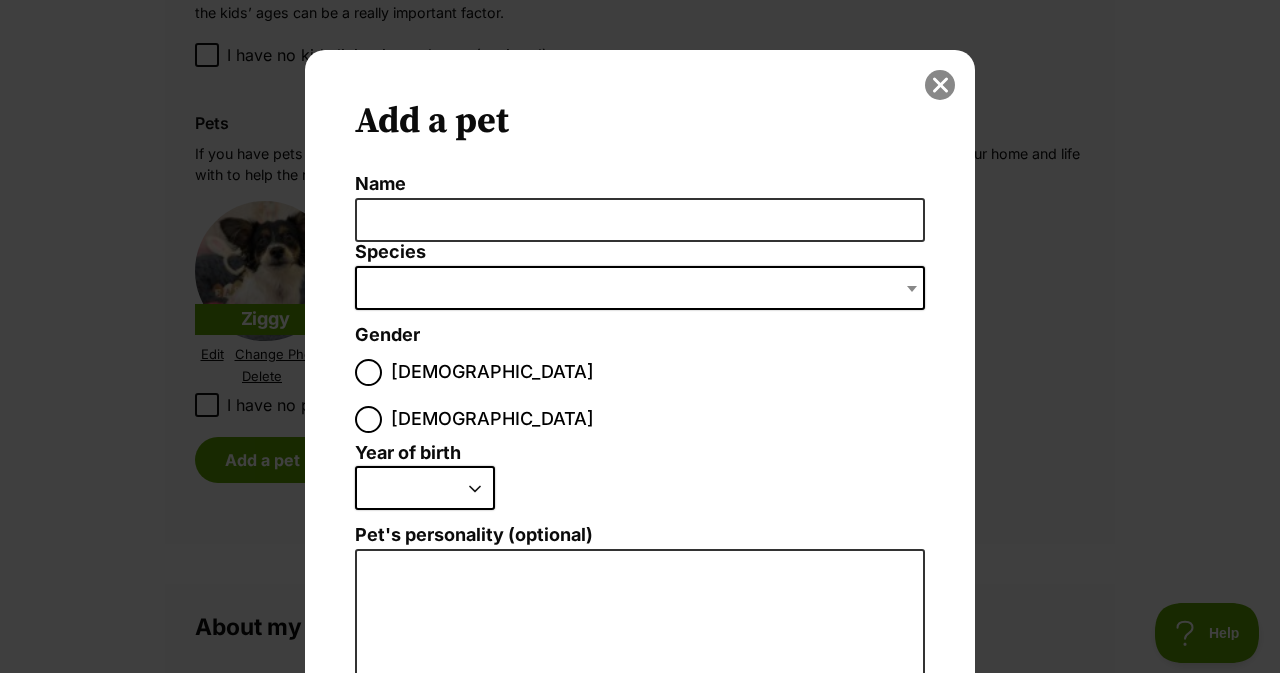 click at bounding box center [940, 85] 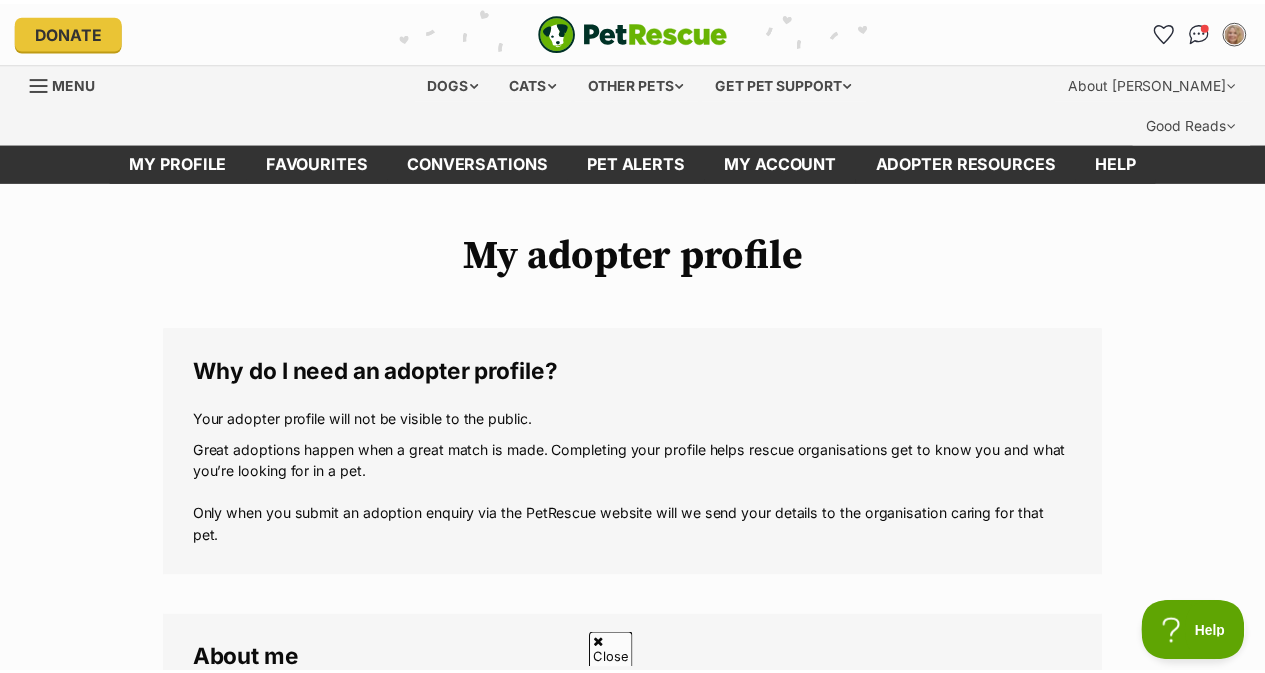 scroll, scrollTop: 2564, scrollLeft: 0, axis: vertical 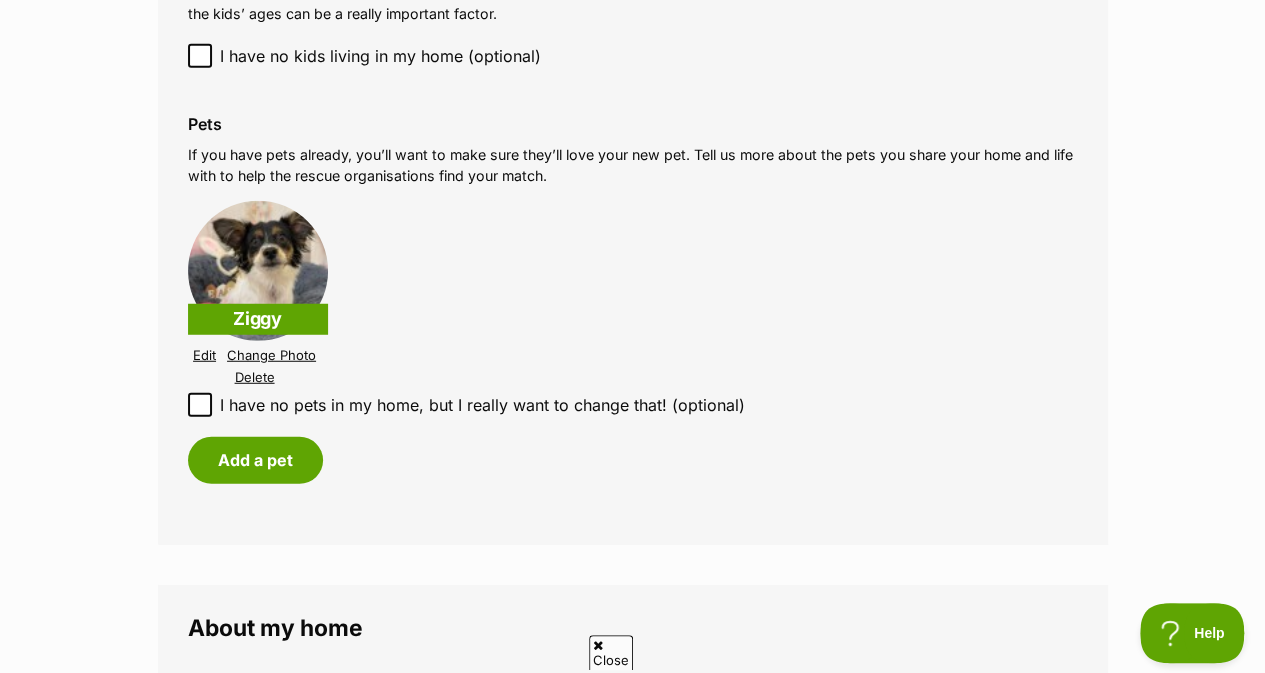 click on "Change Photo" at bounding box center (271, 355) 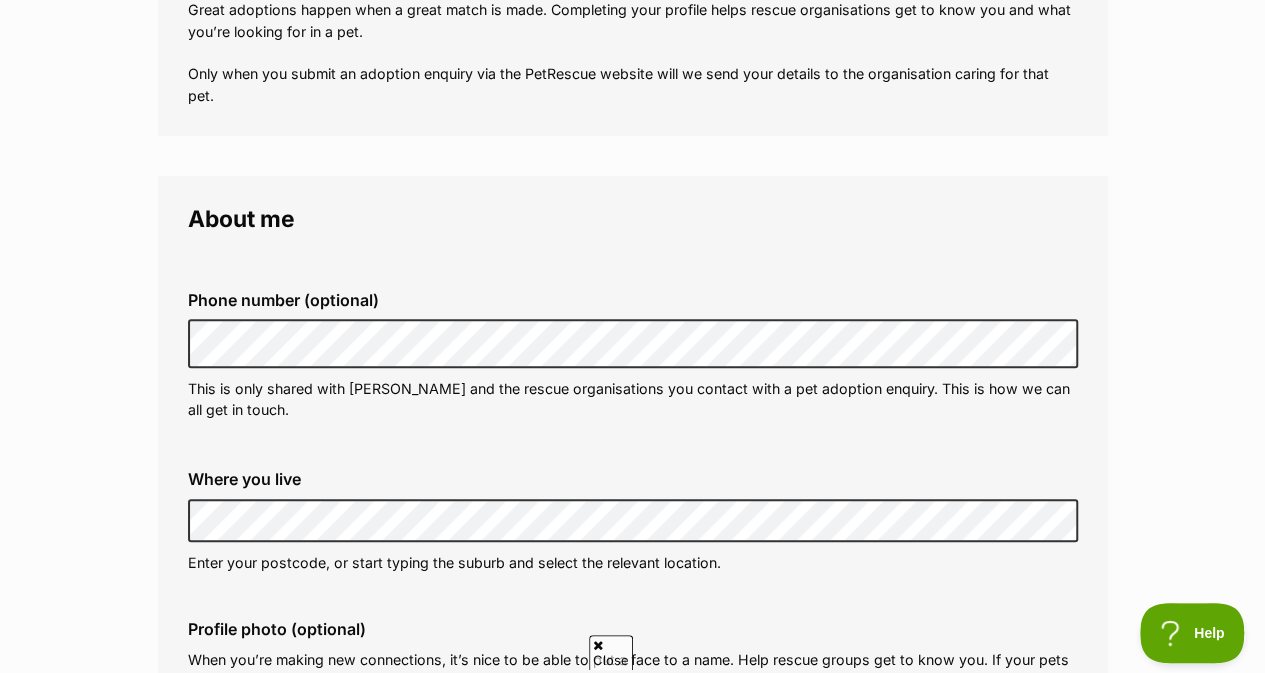 scroll, scrollTop: 0, scrollLeft: 0, axis: both 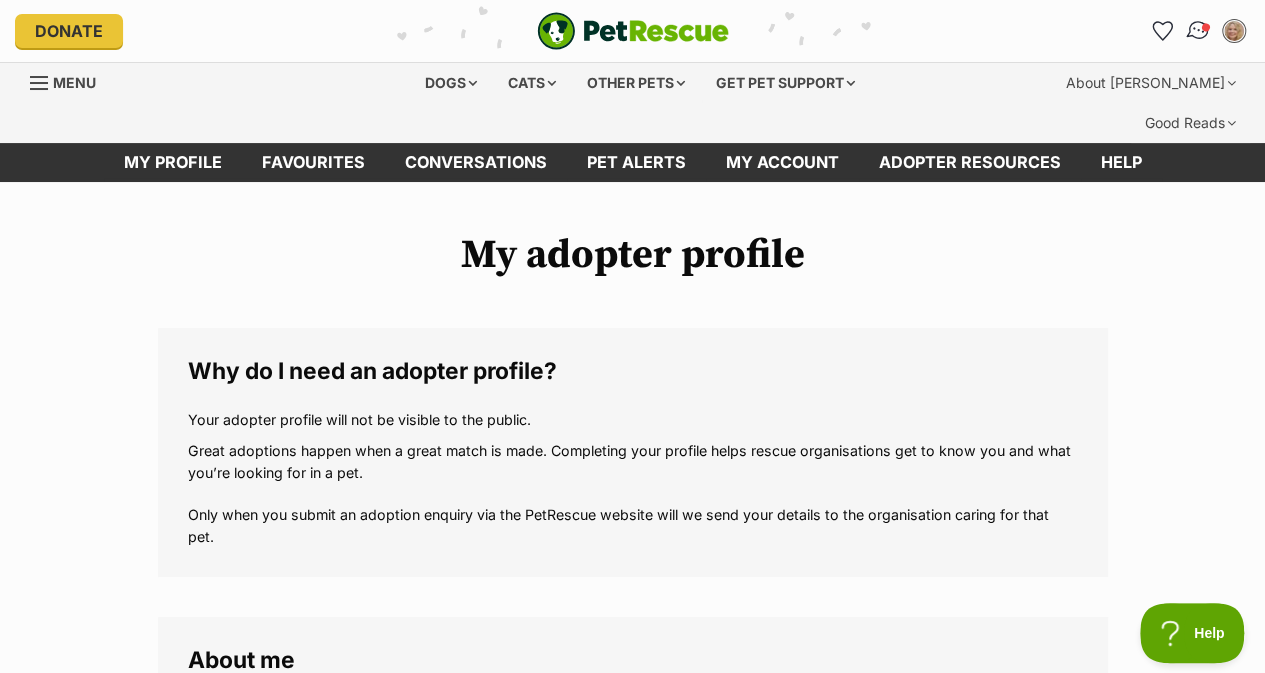 click at bounding box center [1198, 31] 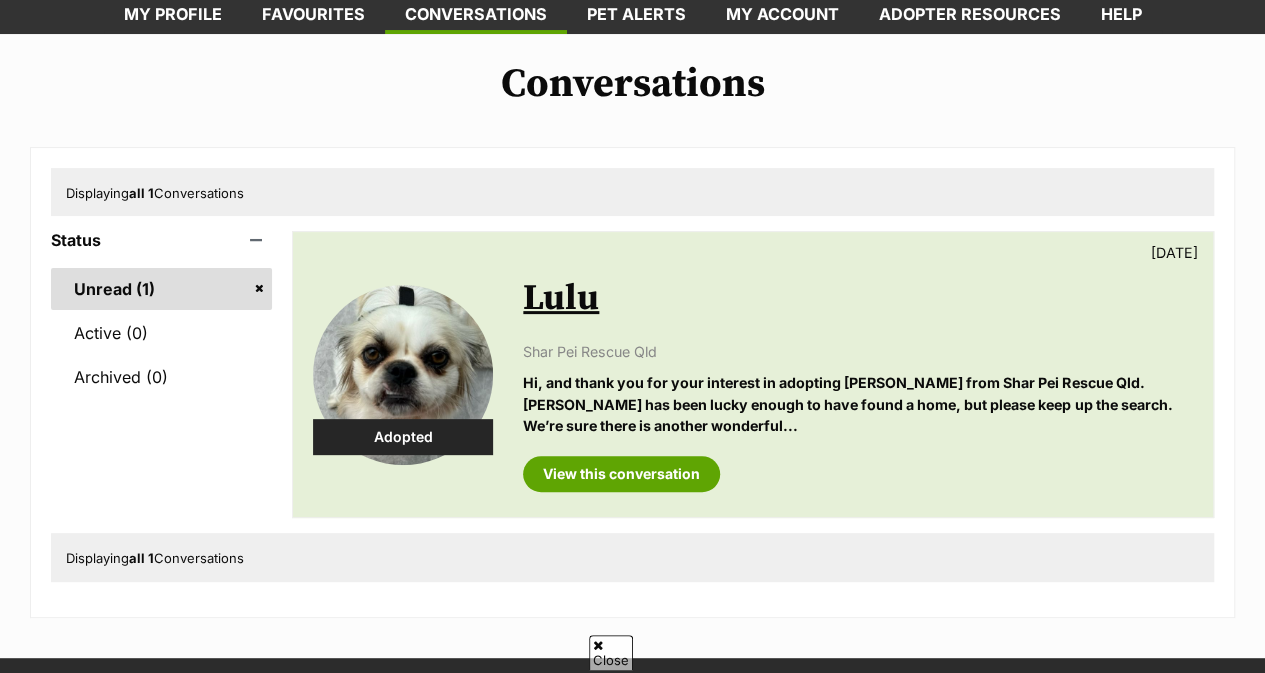 scroll, scrollTop: 148, scrollLeft: 0, axis: vertical 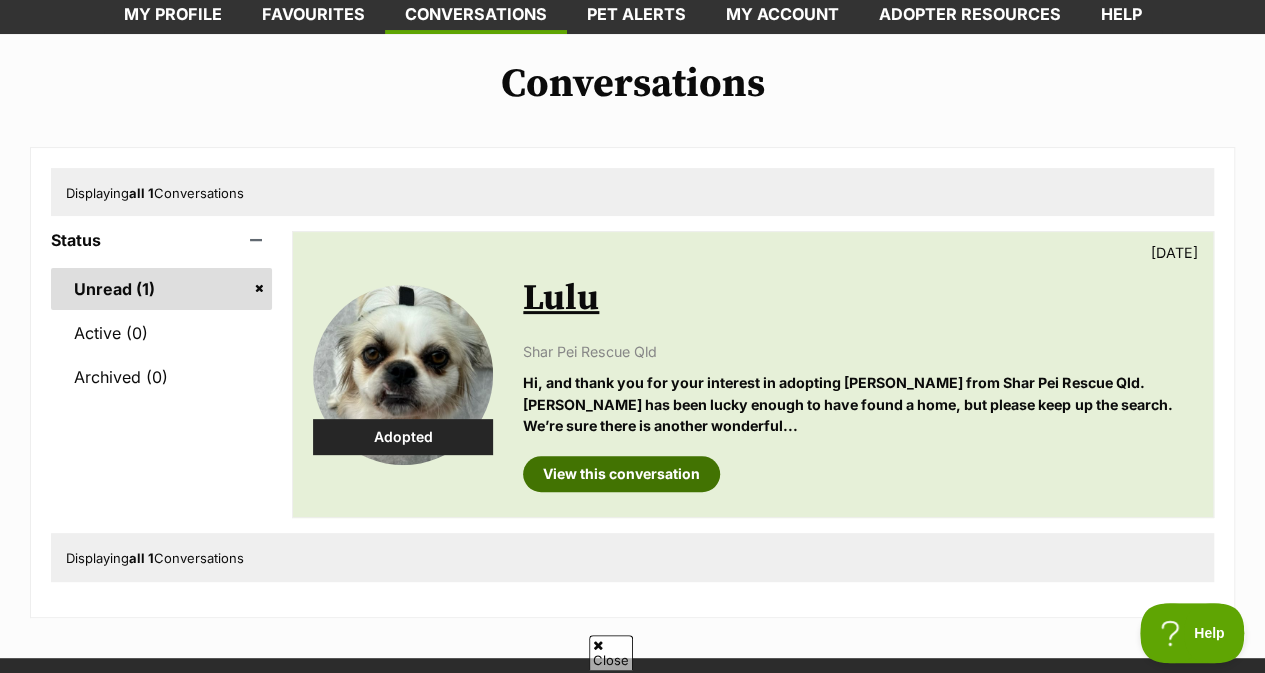 click on "View this conversation" at bounding box center (621, 474) 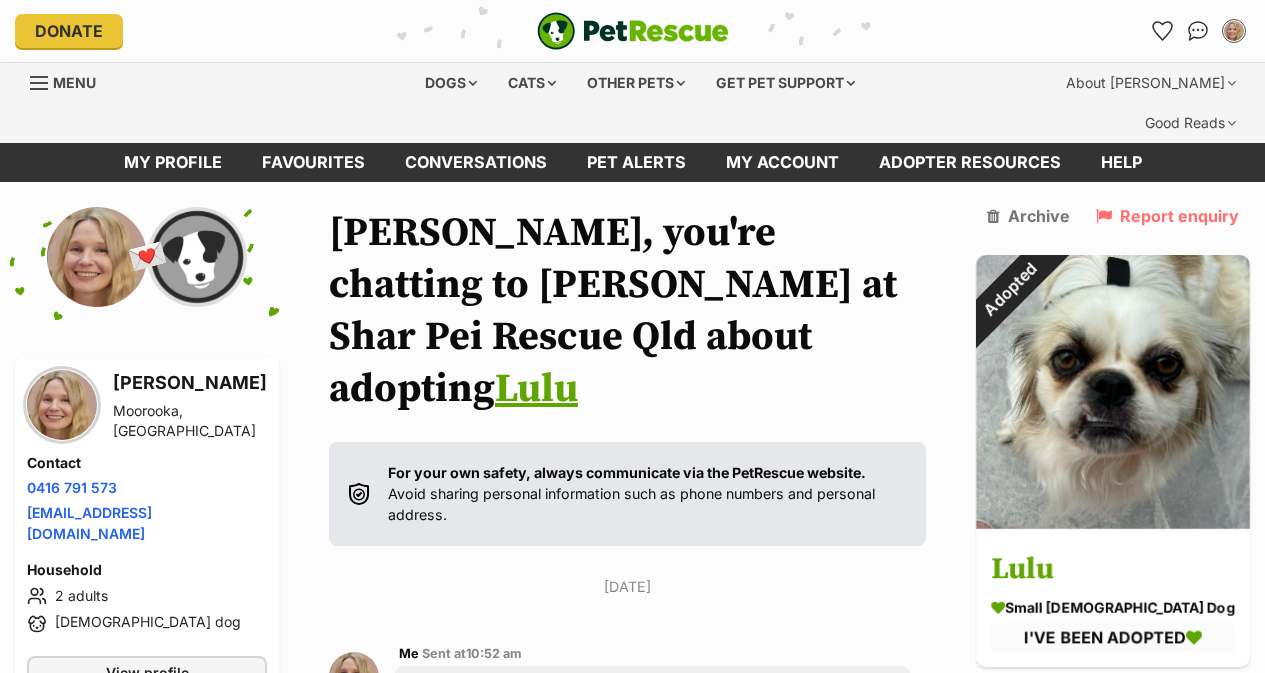 scroll, scrollTop: 0, scrollLeft: 0, axis: both 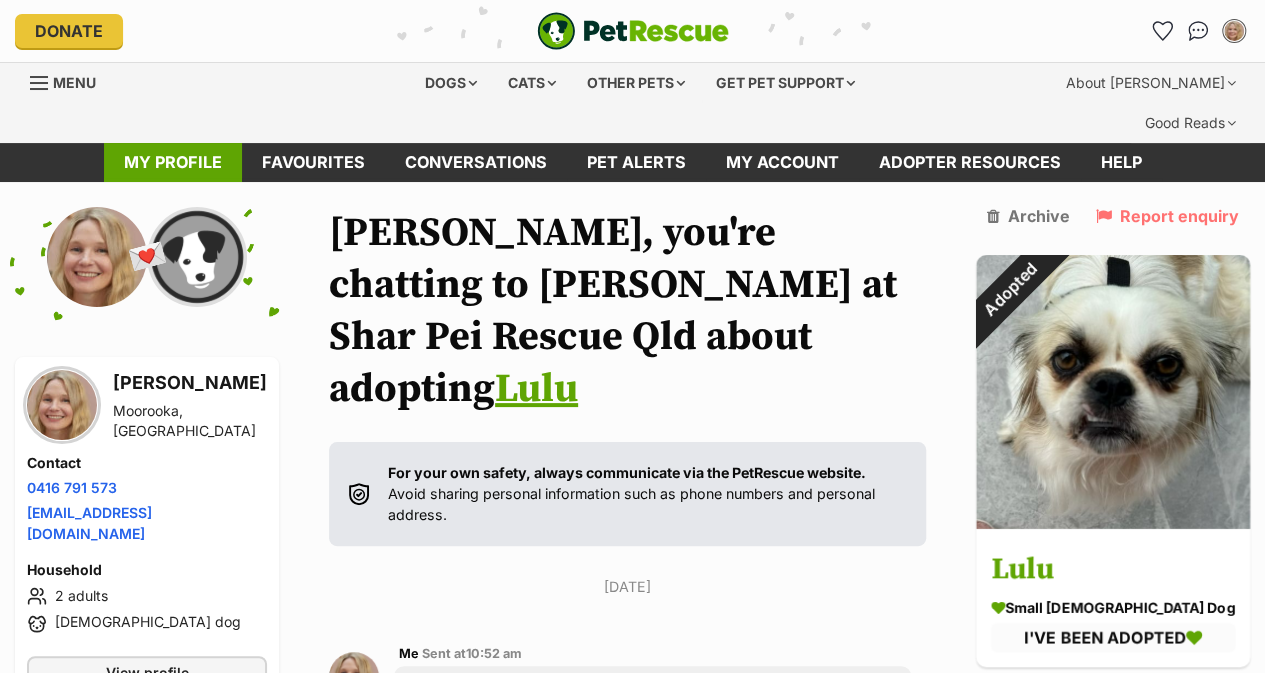 click on "My profile" at bounding box center [173, 162] 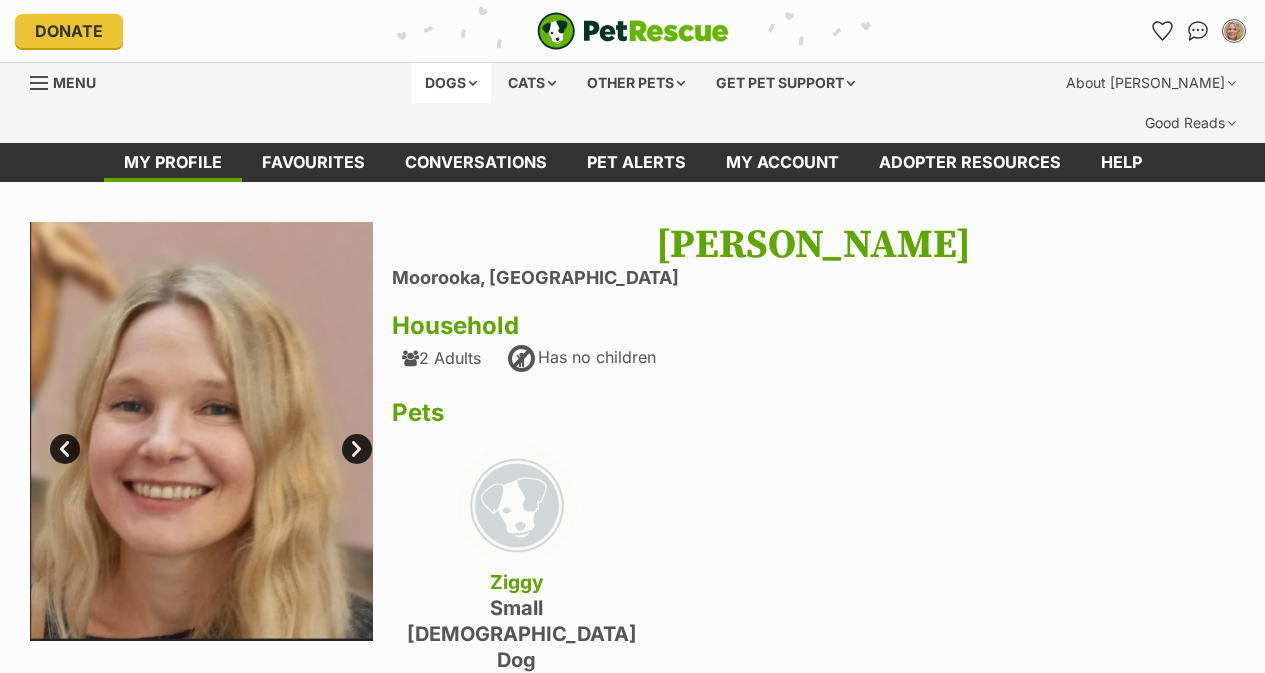 scroll, scrollTop: 0, scrollLeft: 0, axis: both 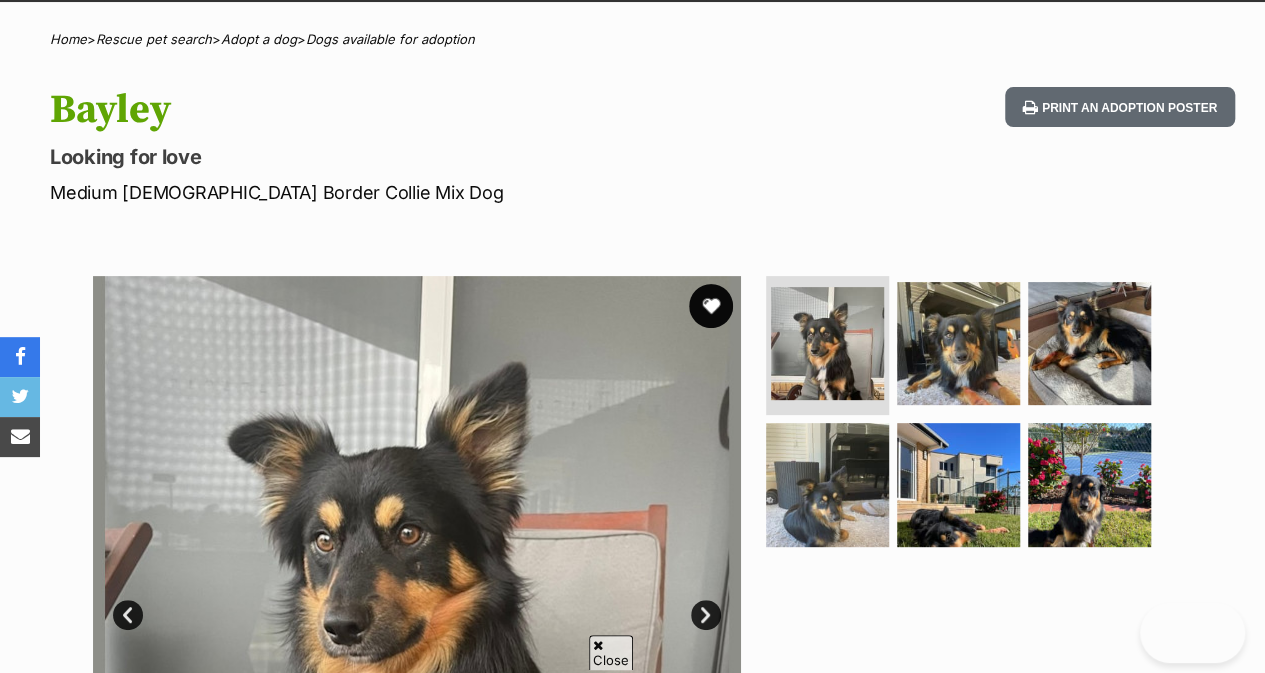 click at bounding box center (711, 306) 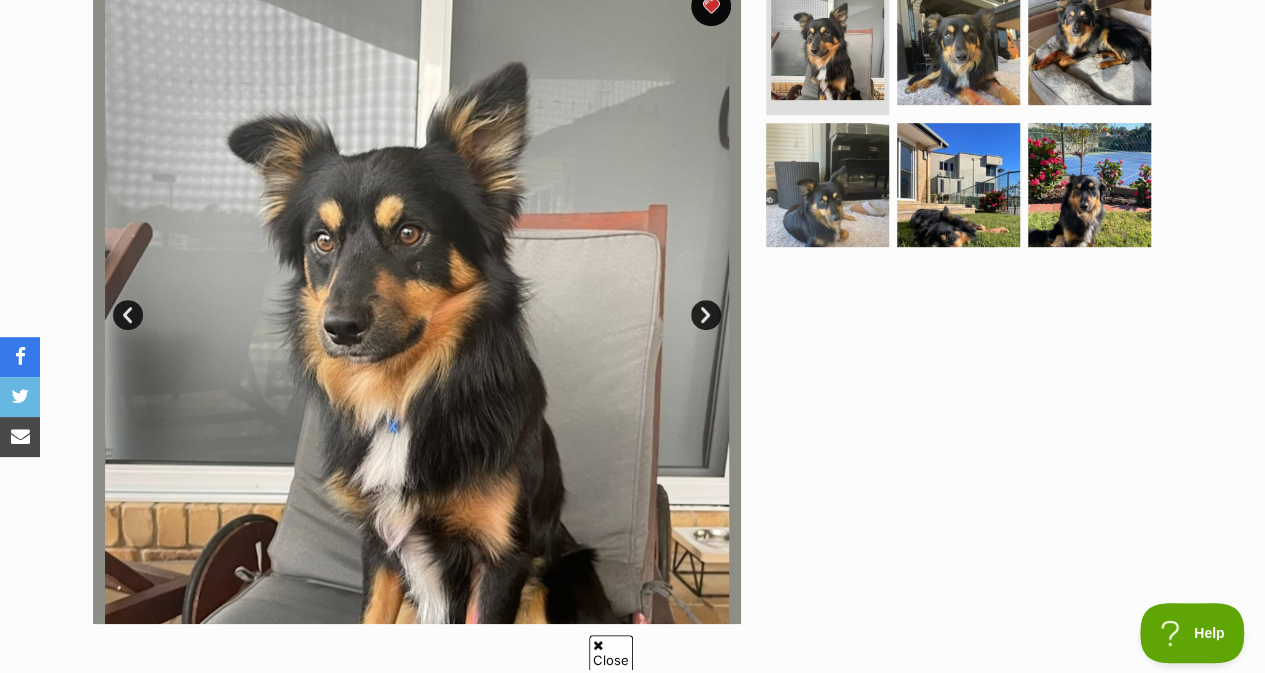 scroll, scrollTop: 478, scrollLeft: 0, axis: vertical 